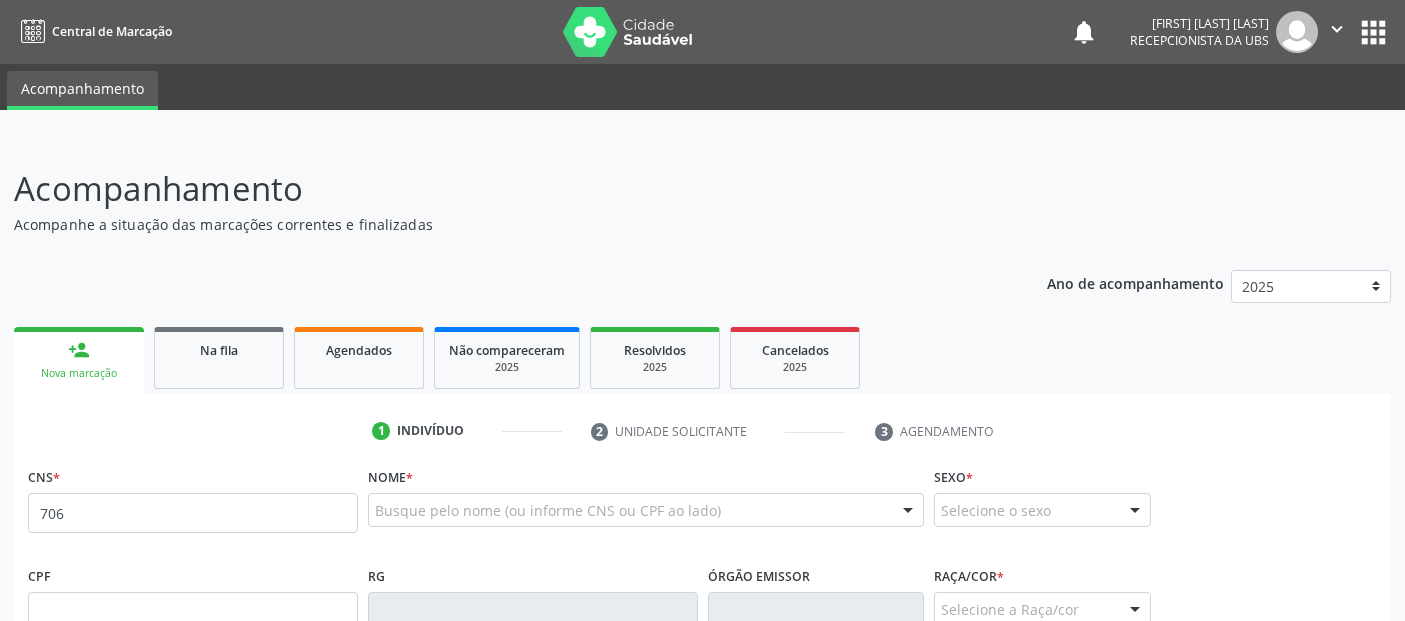 scroll, scrollTop: 351, scrollLeft: 0, axis: vertical 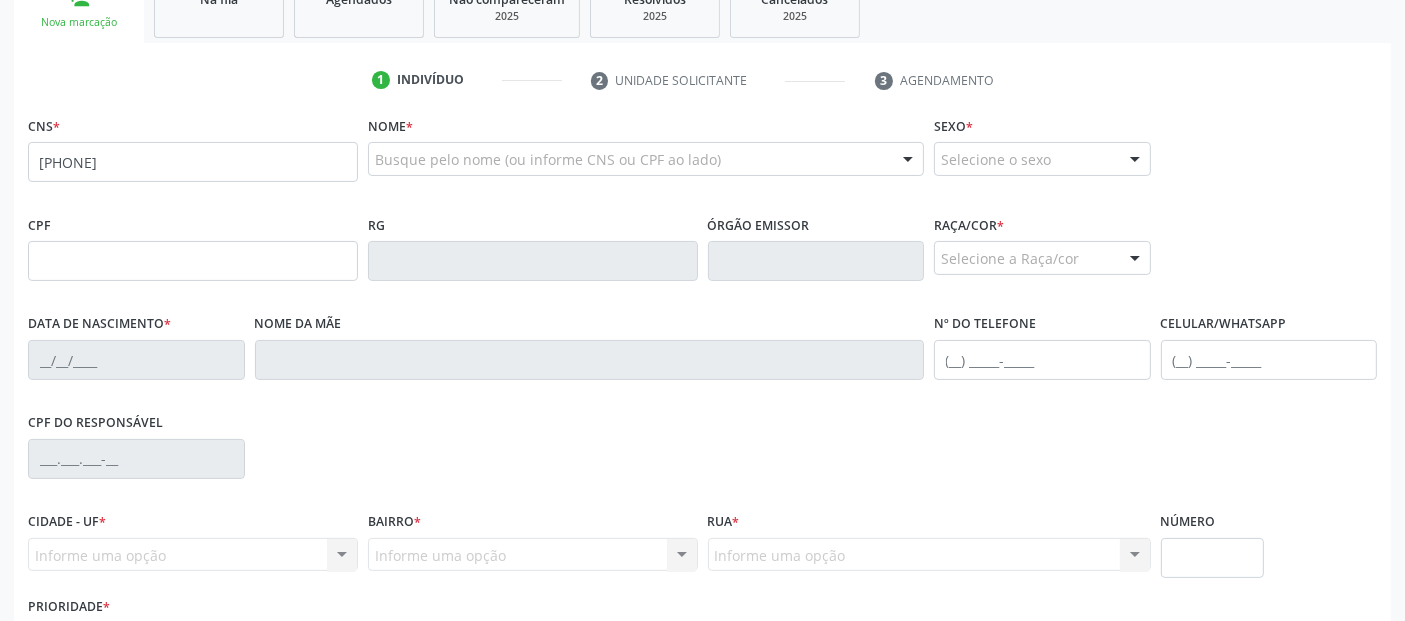 type on "[PHONE]" 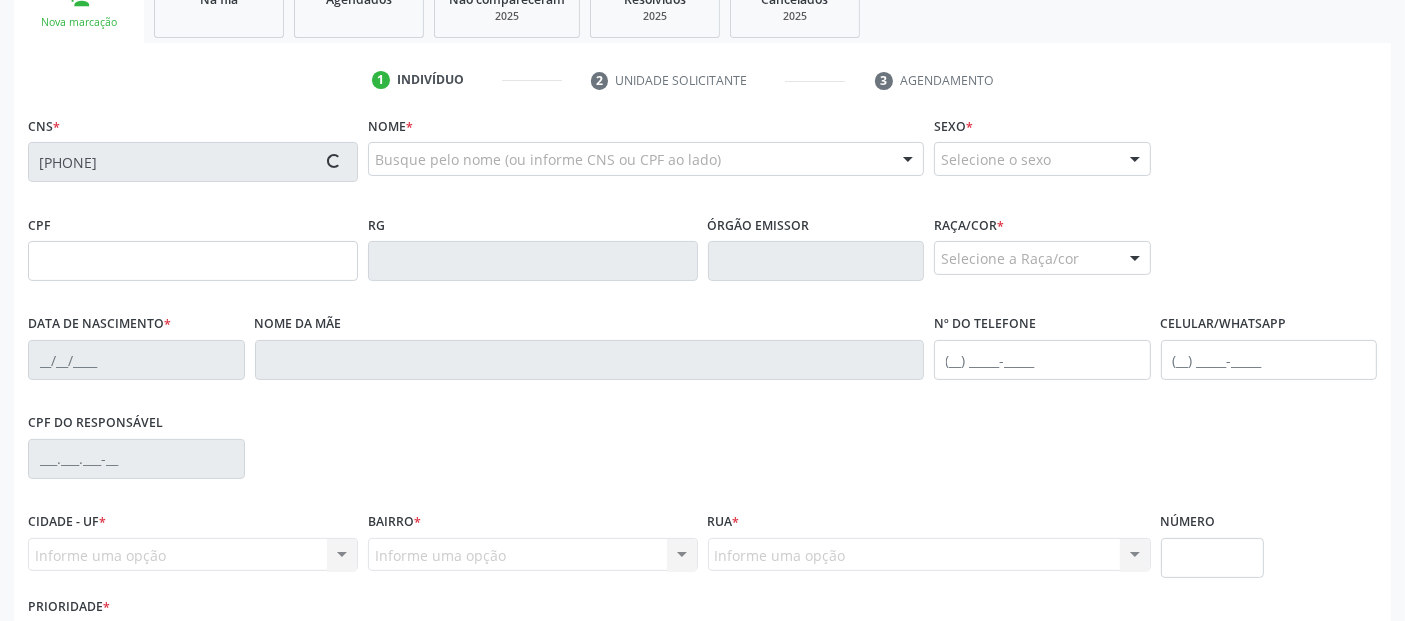type on "[DATE]" 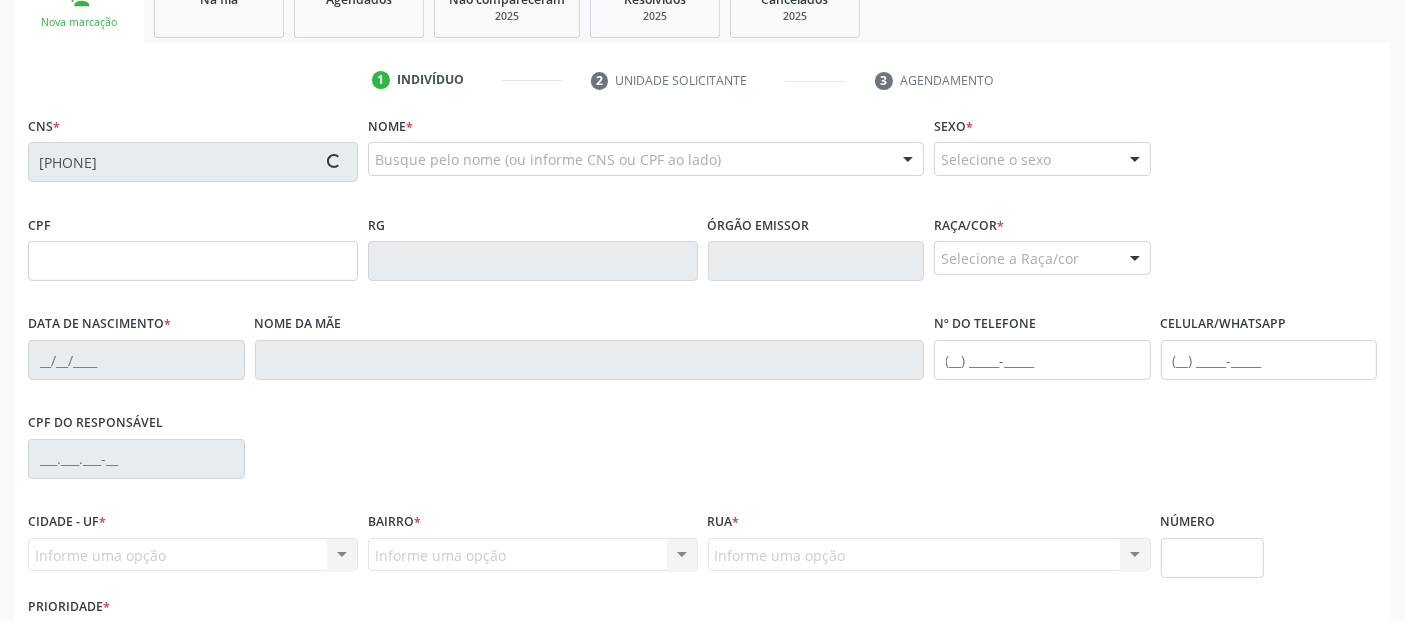 type on "[FIRST] [LAST] [LAST]" 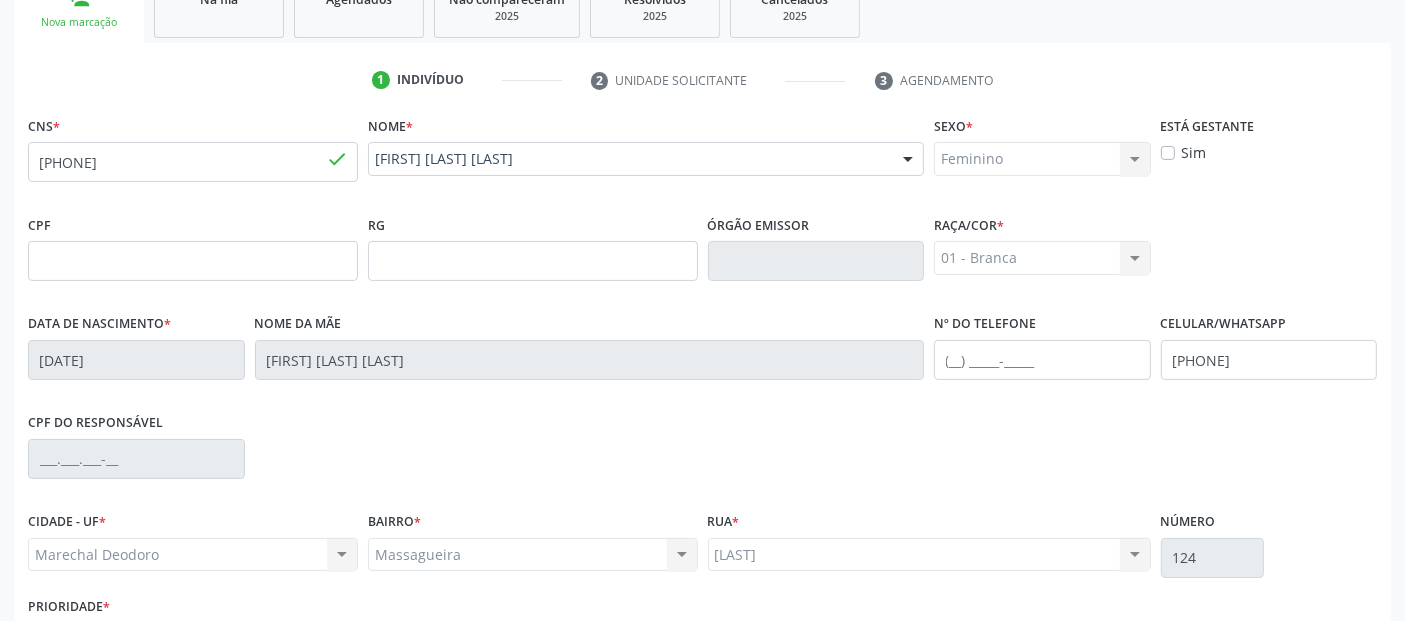 scroll, scrollTop: 489, scrollLeft: 0, axis: vertical 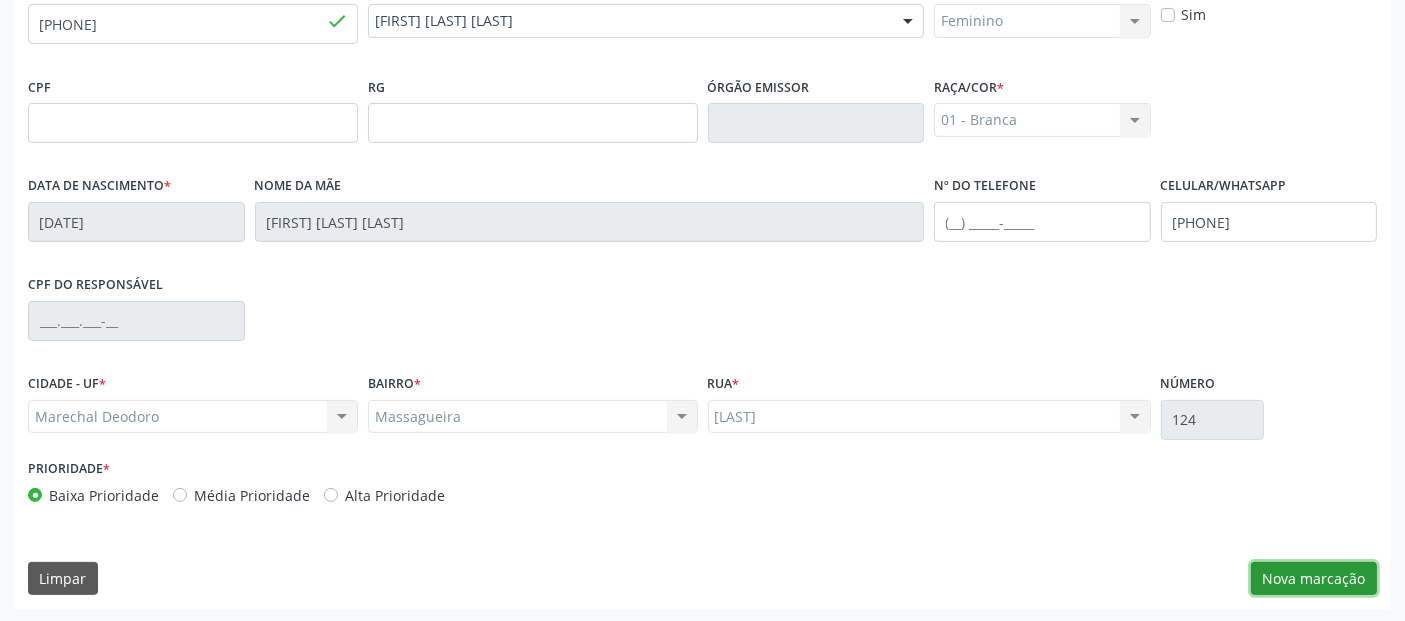 click on "Nova marcação" at bounding box center [1314, 579] 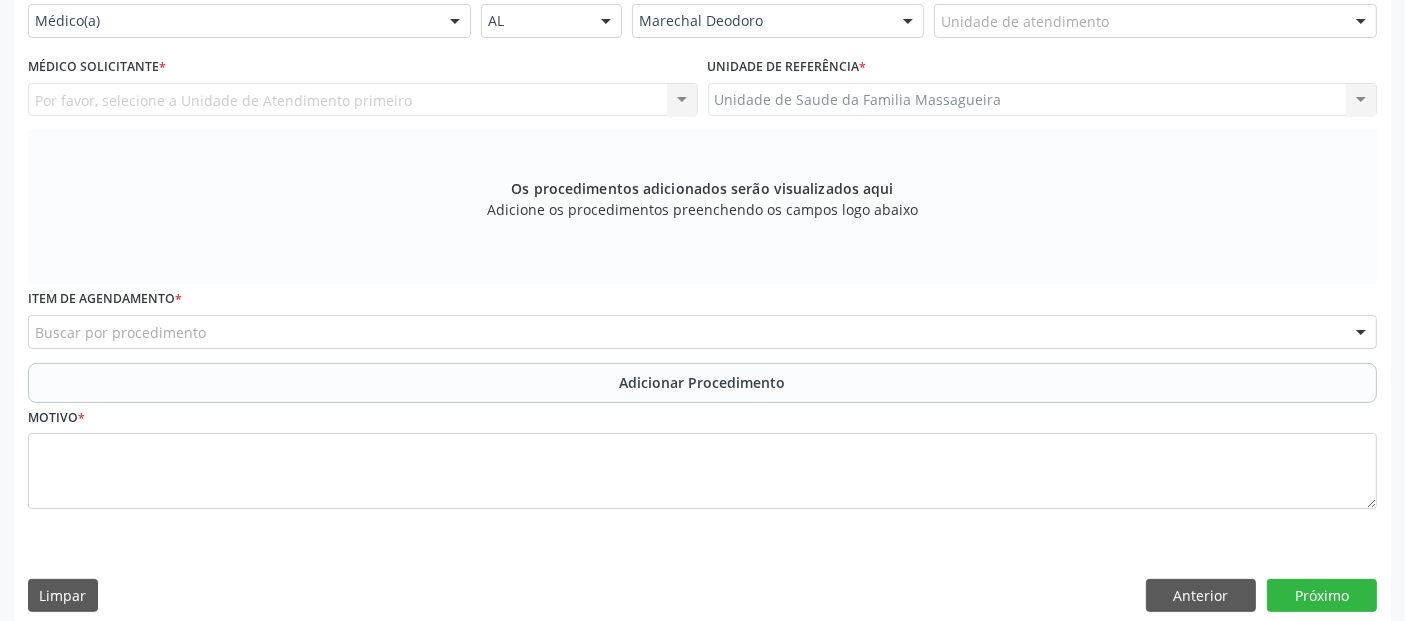click on "Unidade de atendimento" at bounding box center (1155, 21) 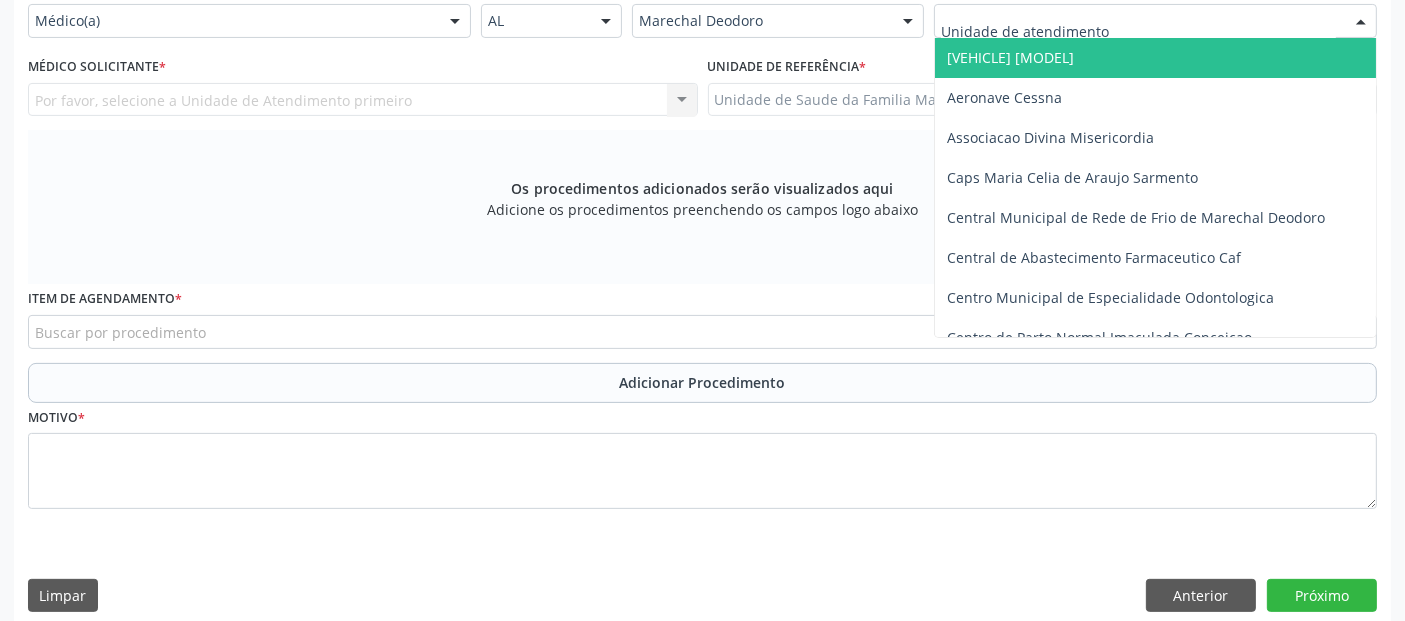click at bounding box center [455, 22] 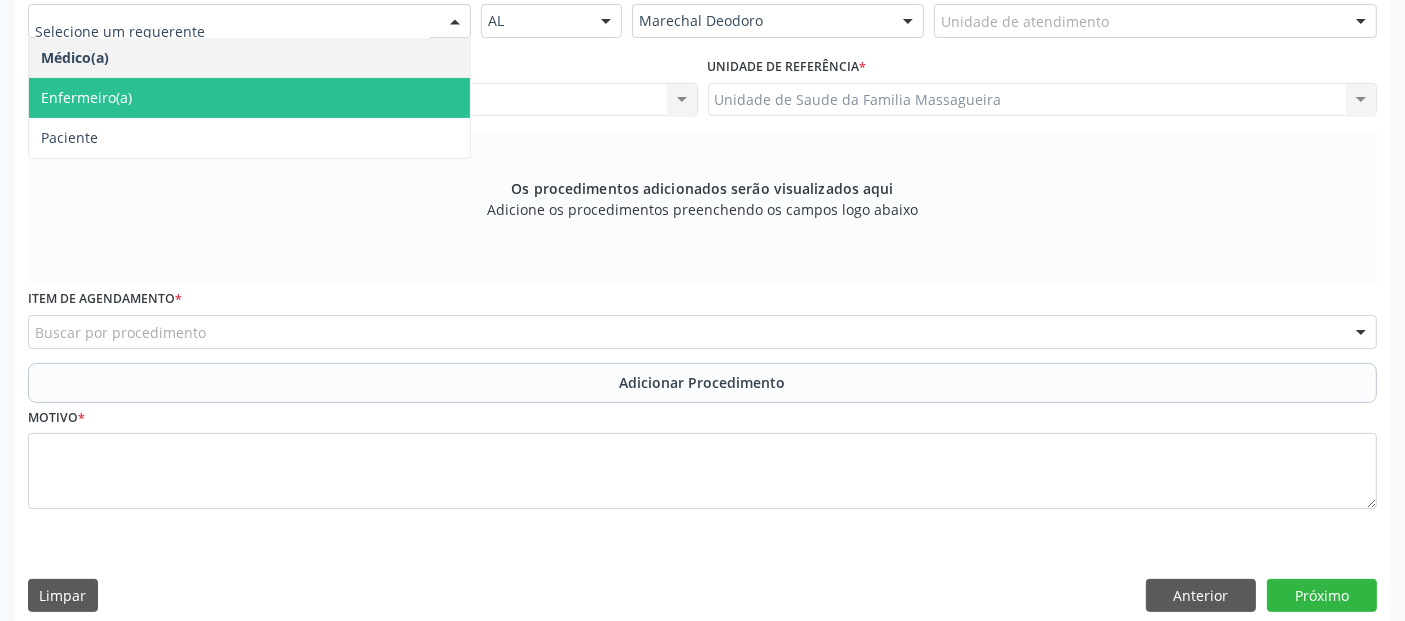 click on "Enfermeiro(a)" at bounding box center [249, 98] 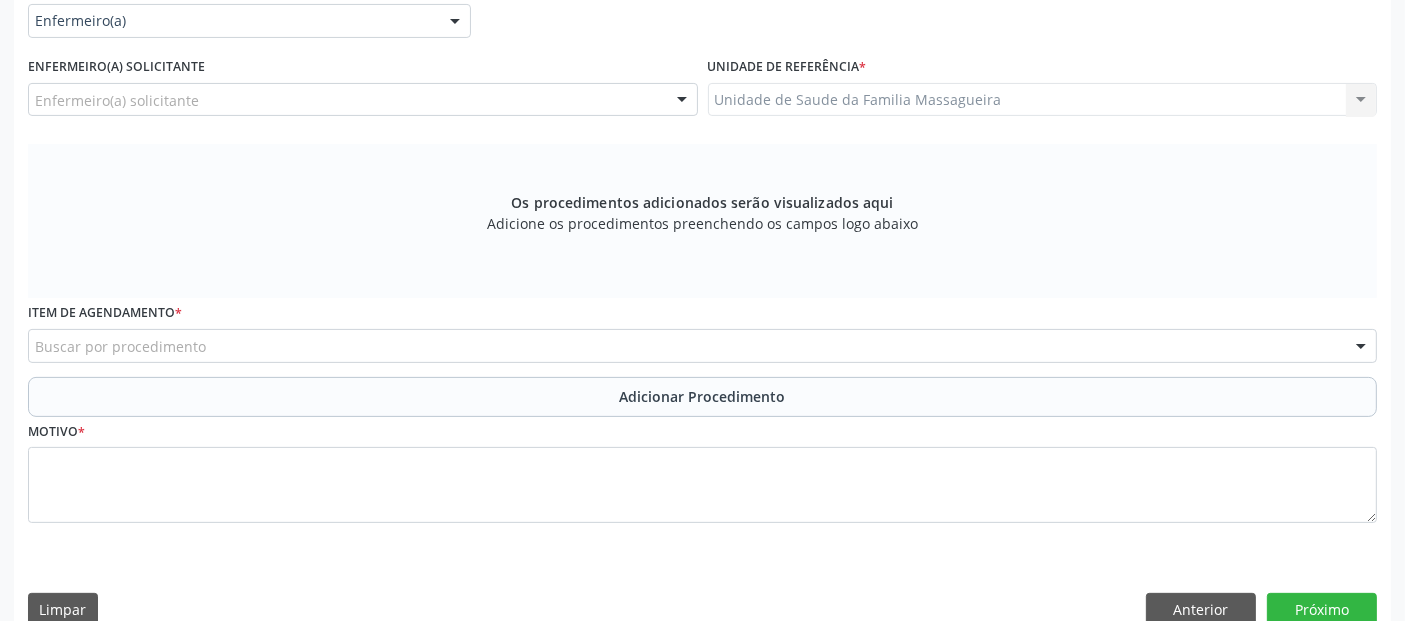 click on "Enfermeiro(a) solicitante" at bounding box center (363, 100) 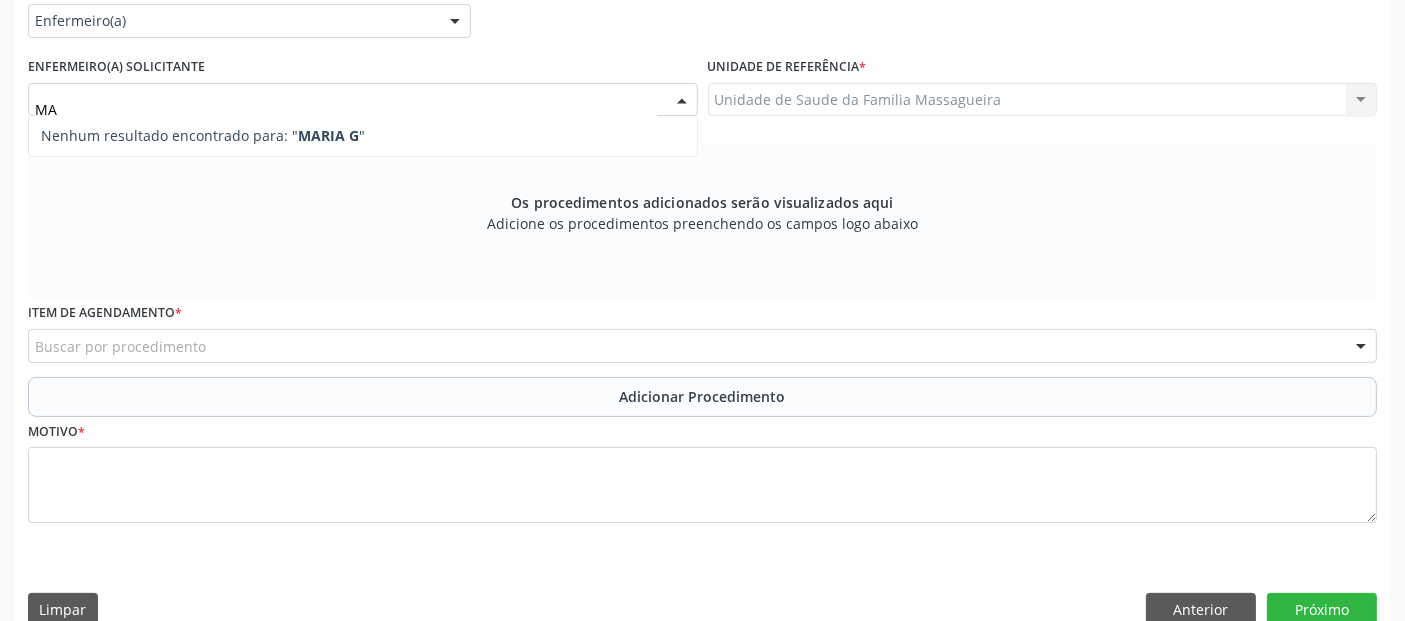 type on "M" 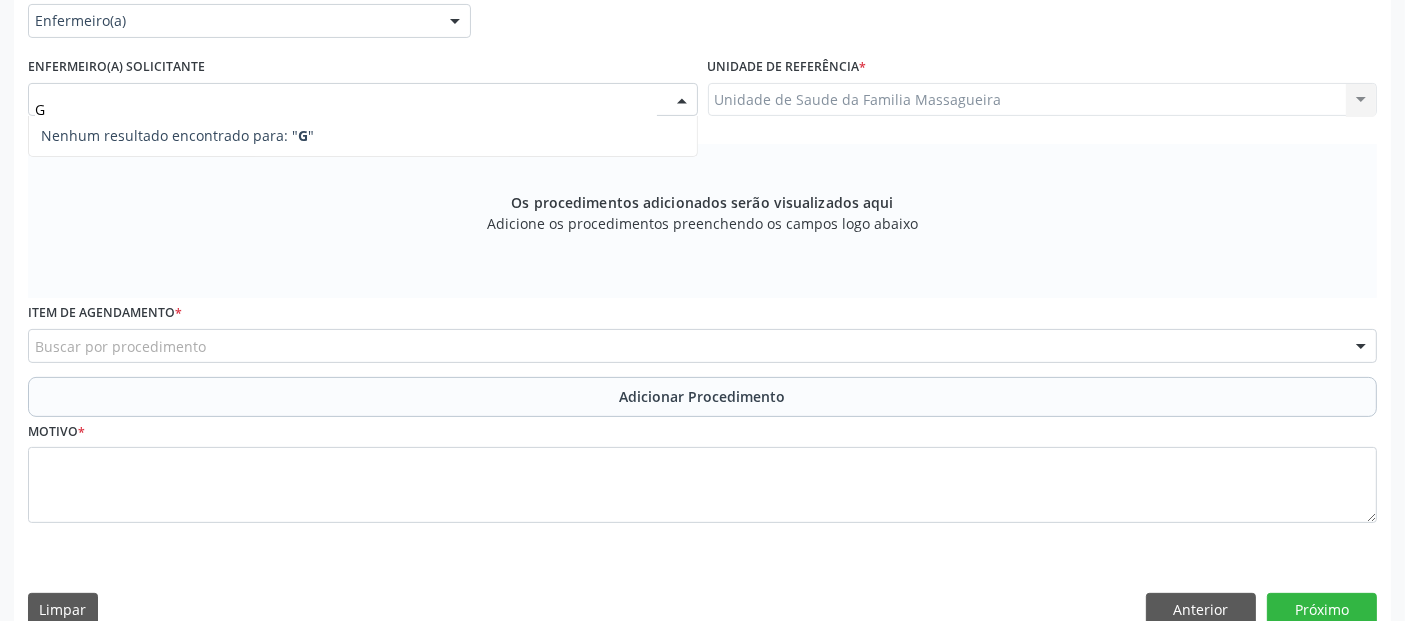type on "GO" 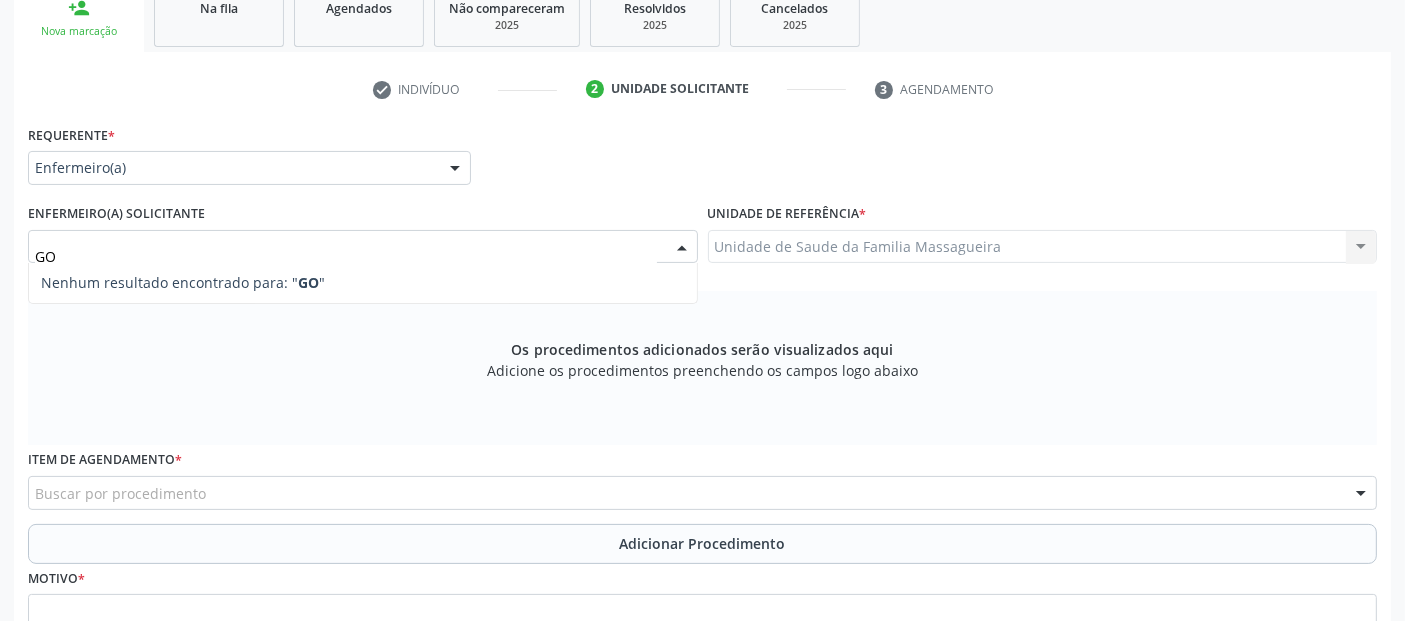 scroll, scrollTop: 339, scrollLeft: 0, axis: vertical 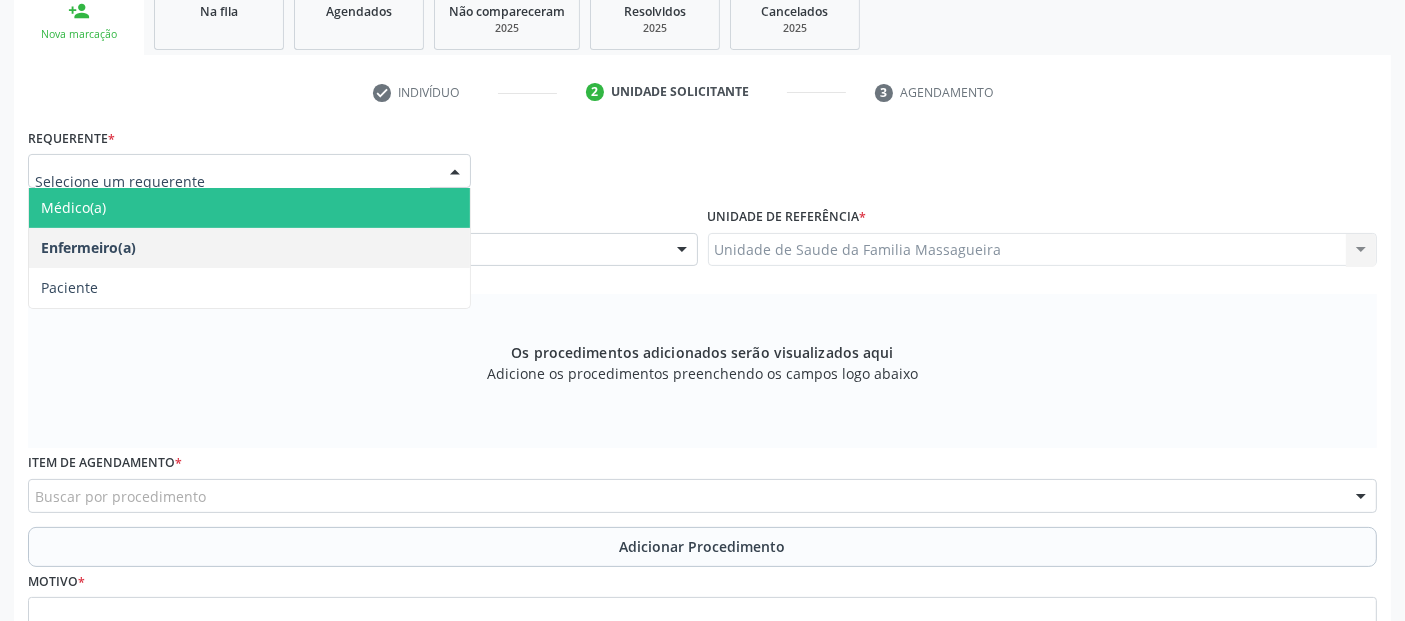 click on "Médico(a)" at bounding box center (249, 208) 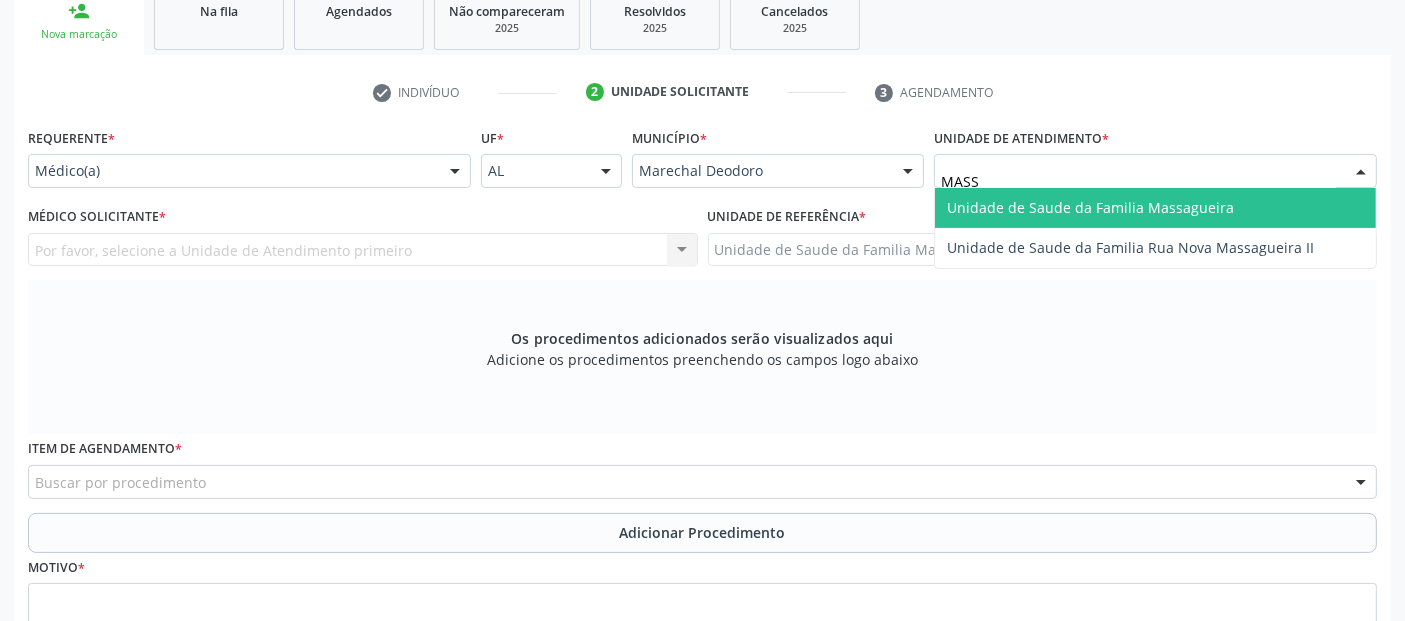 type on "MASSA" 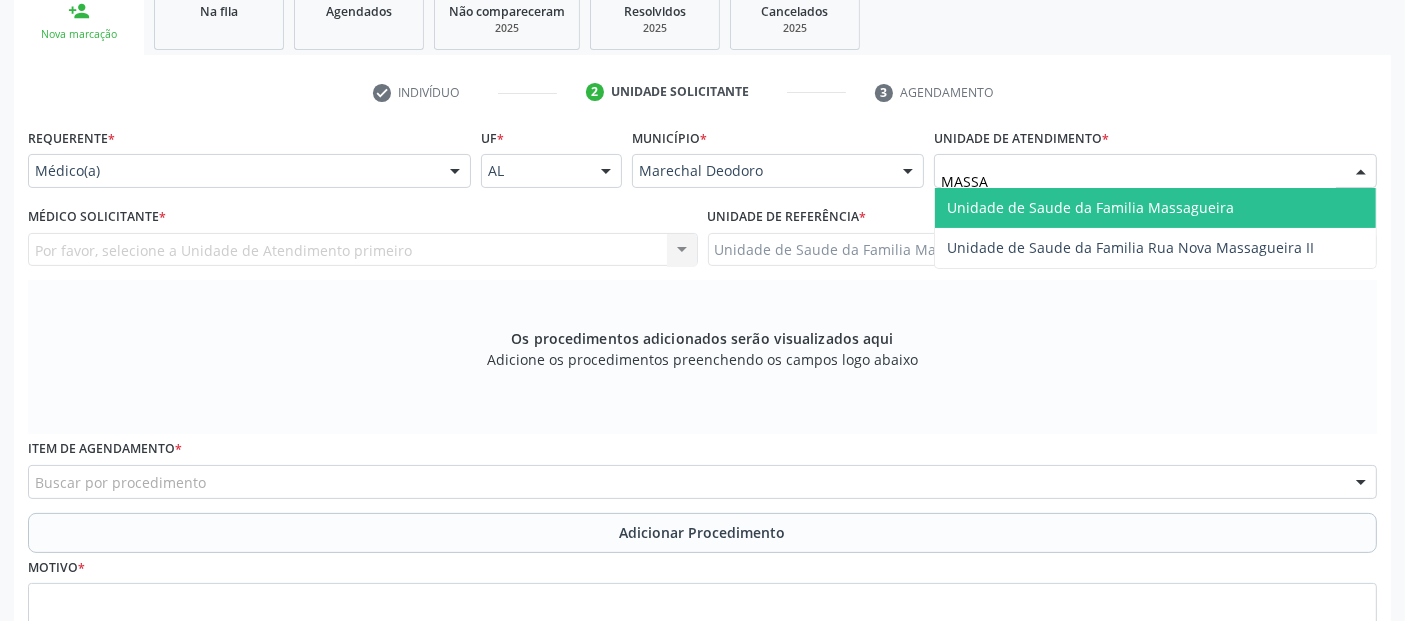 click on "Unidade de Saude da Familia Massagueira" at bounding box center [1090, 207] 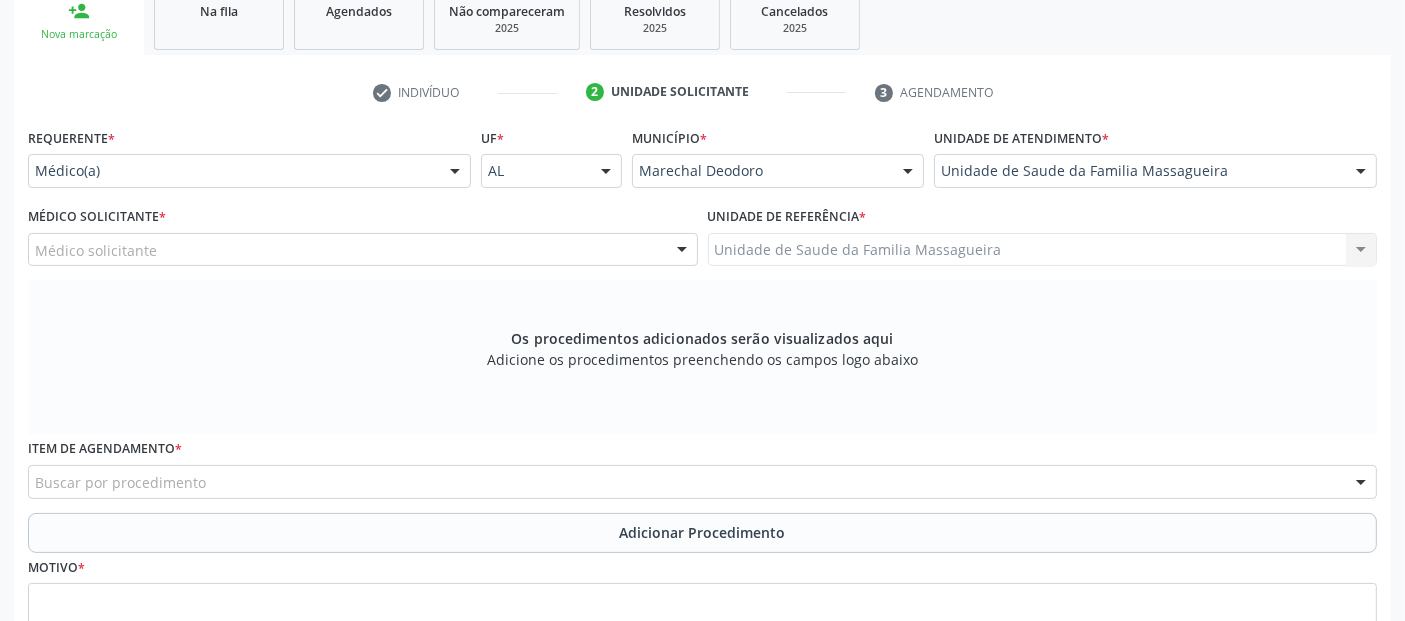 click on "Médico solicitante" at bounding box center [363, 250] 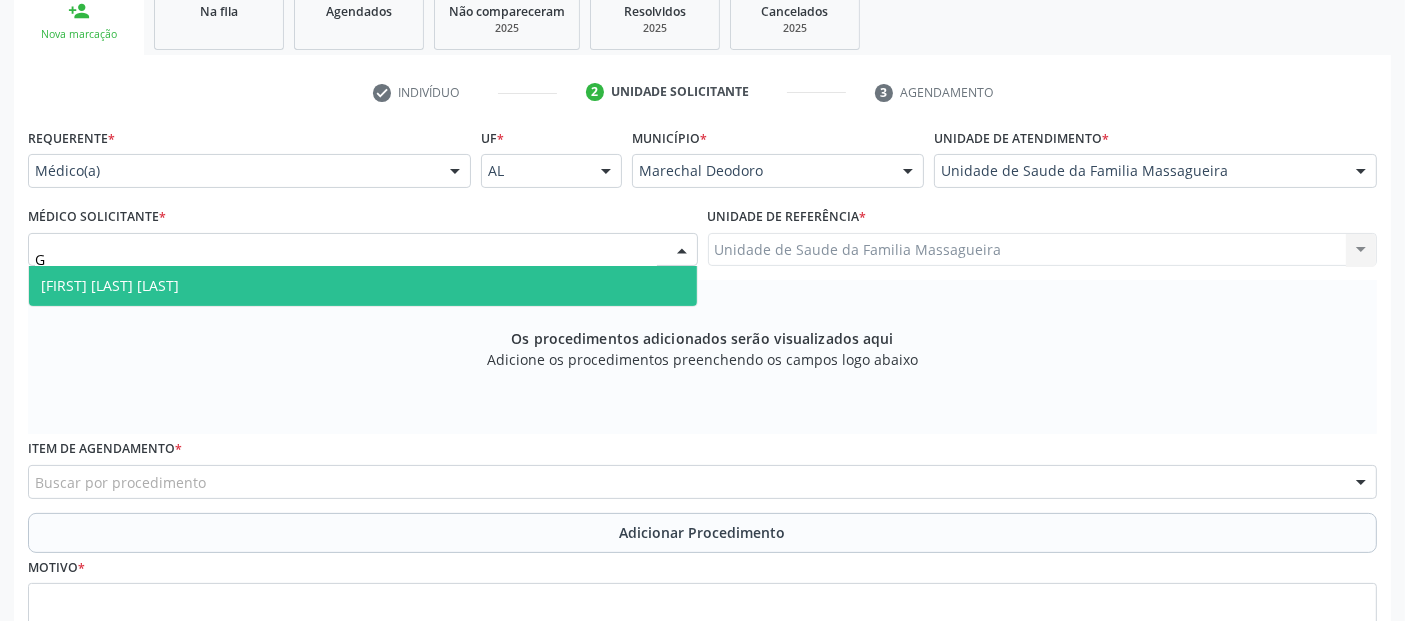type on "GO" 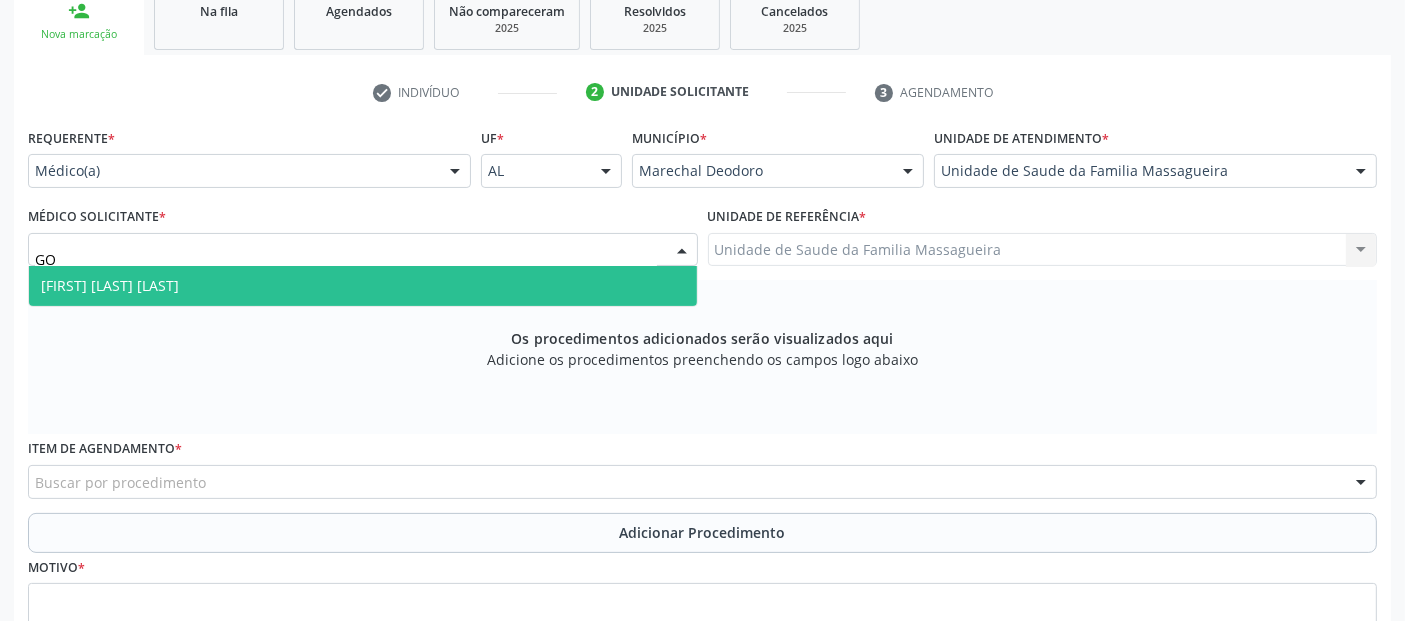 click on "[FIRST] [LAST] [LAST]" at bounding box center [363, 286] 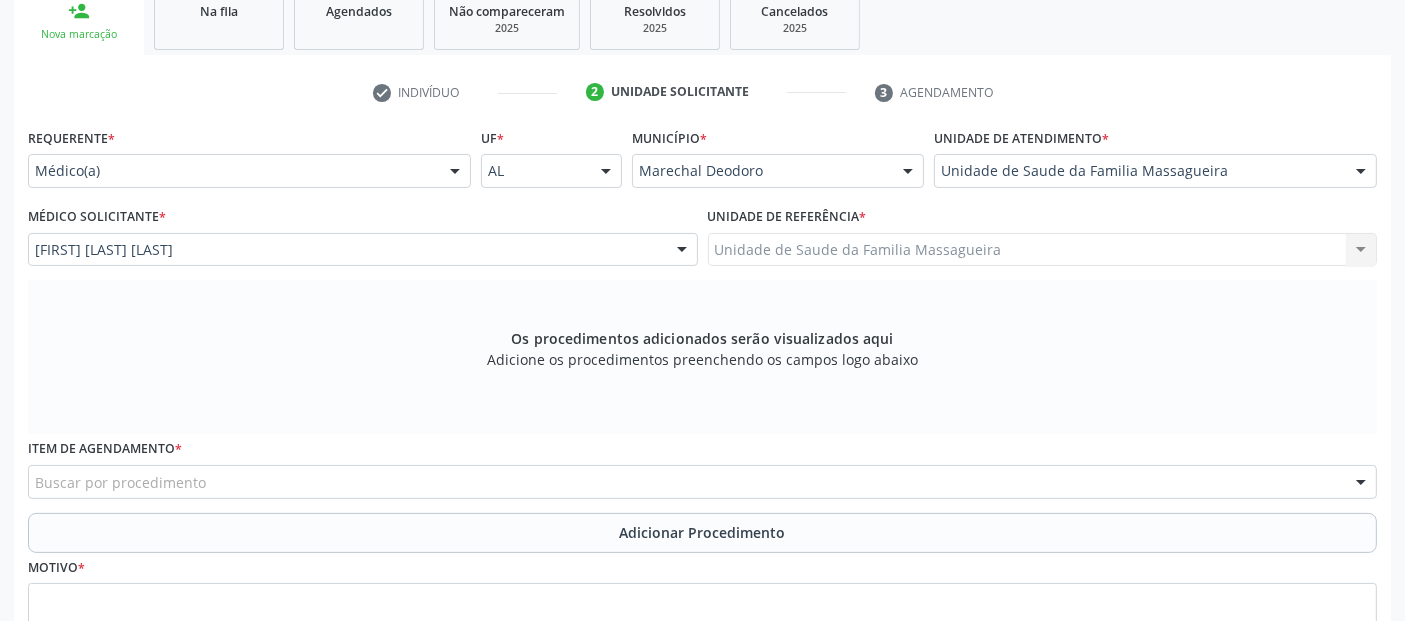 scroll, scrollTop: 505, scrollLeft: 0, axis: vertical 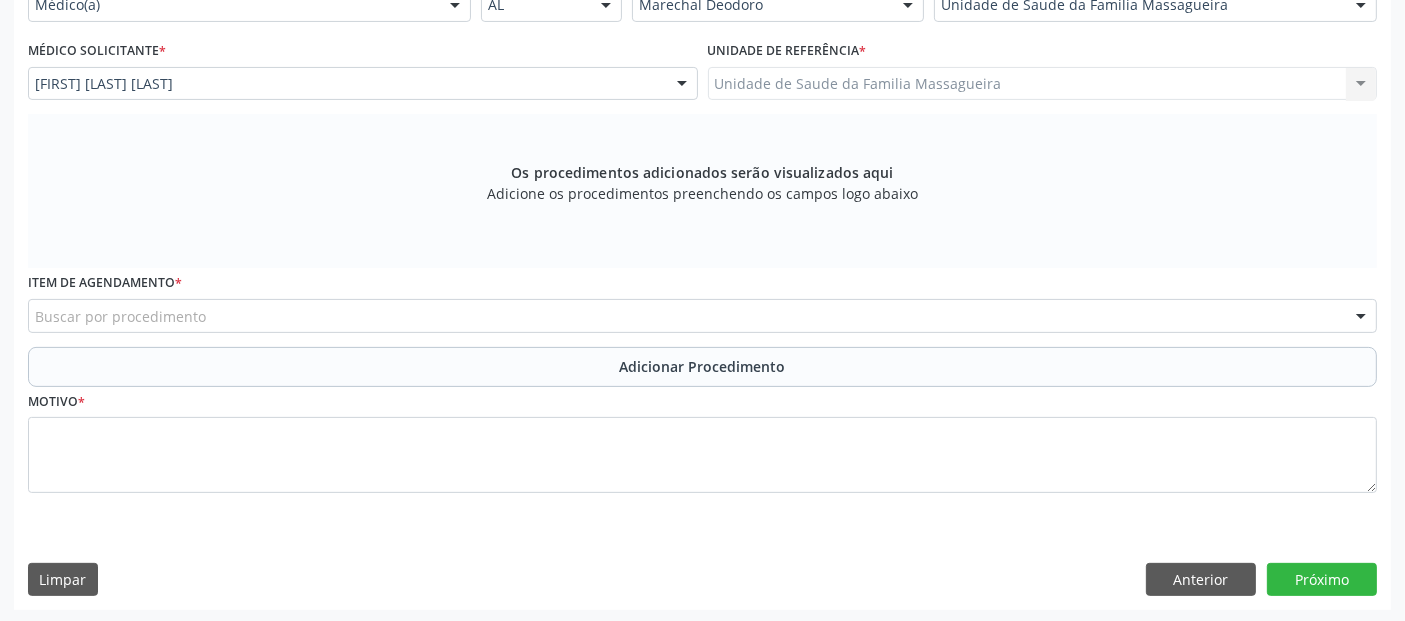 click on "Buscar por procedimento" at bounding box center (702, 316) 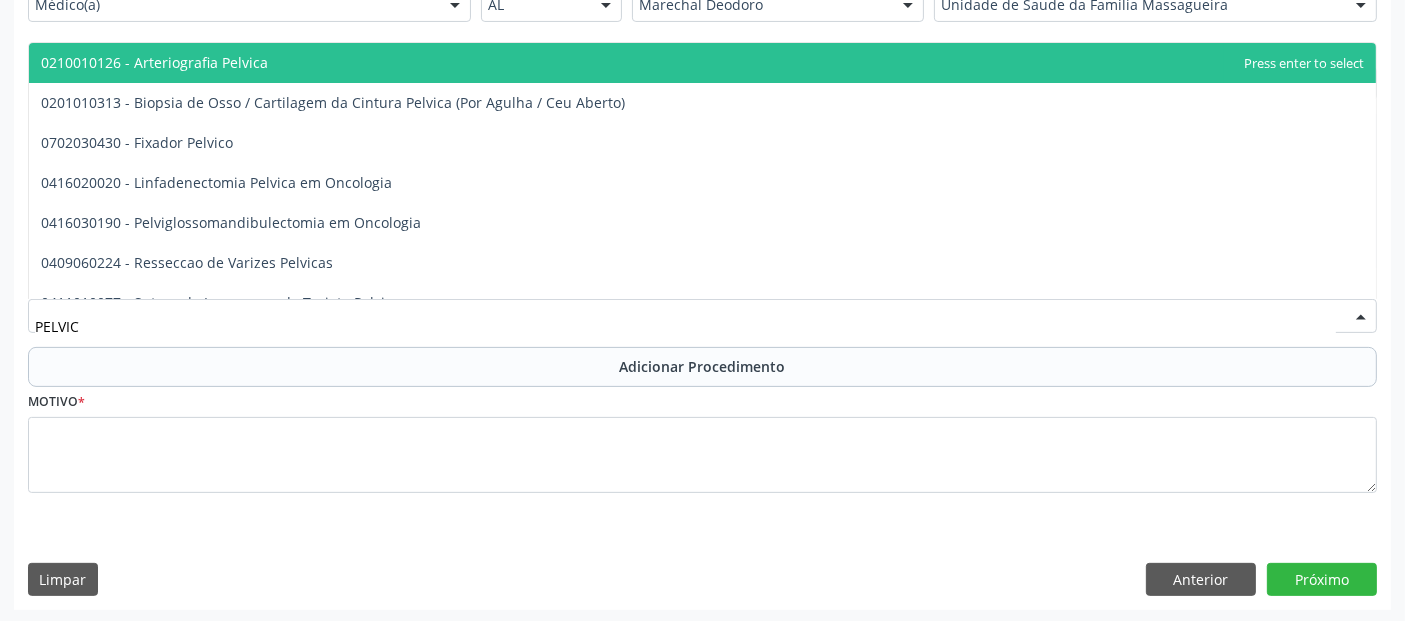 type on "PELVICA" 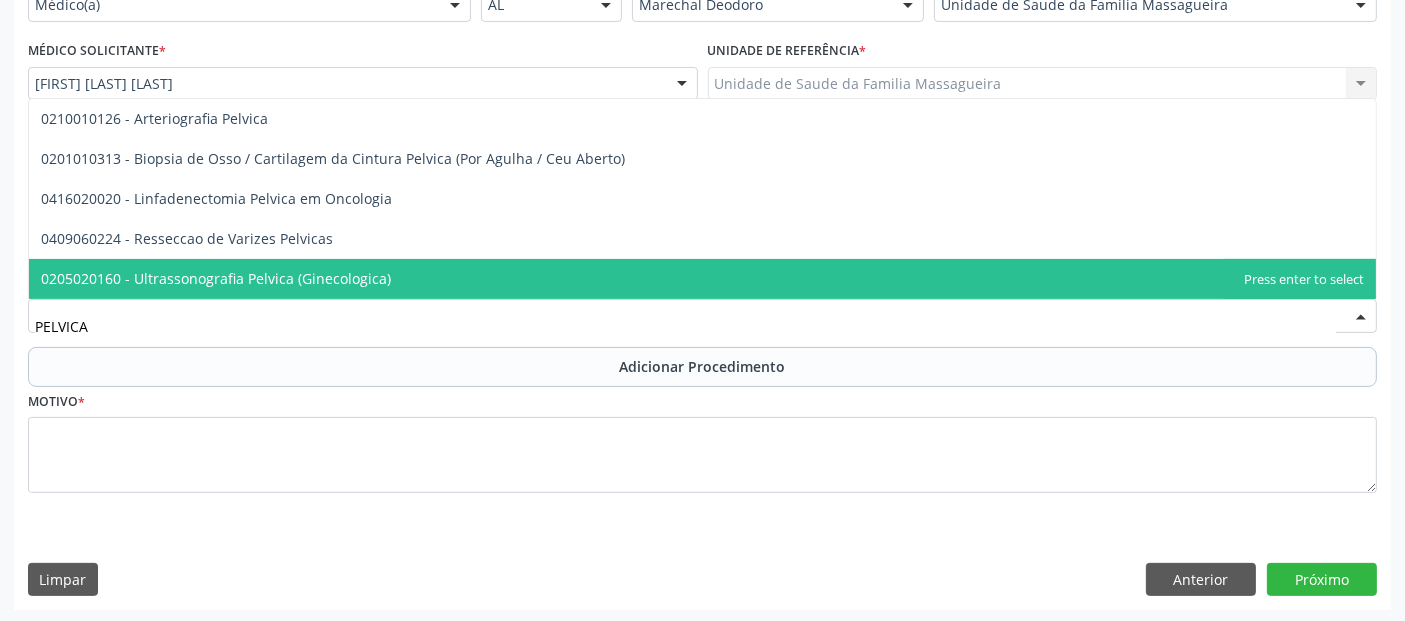 click on "0205020160 - Ultrassonografia Pelvica (Ginecologica)" at bounding box center [702, 279] 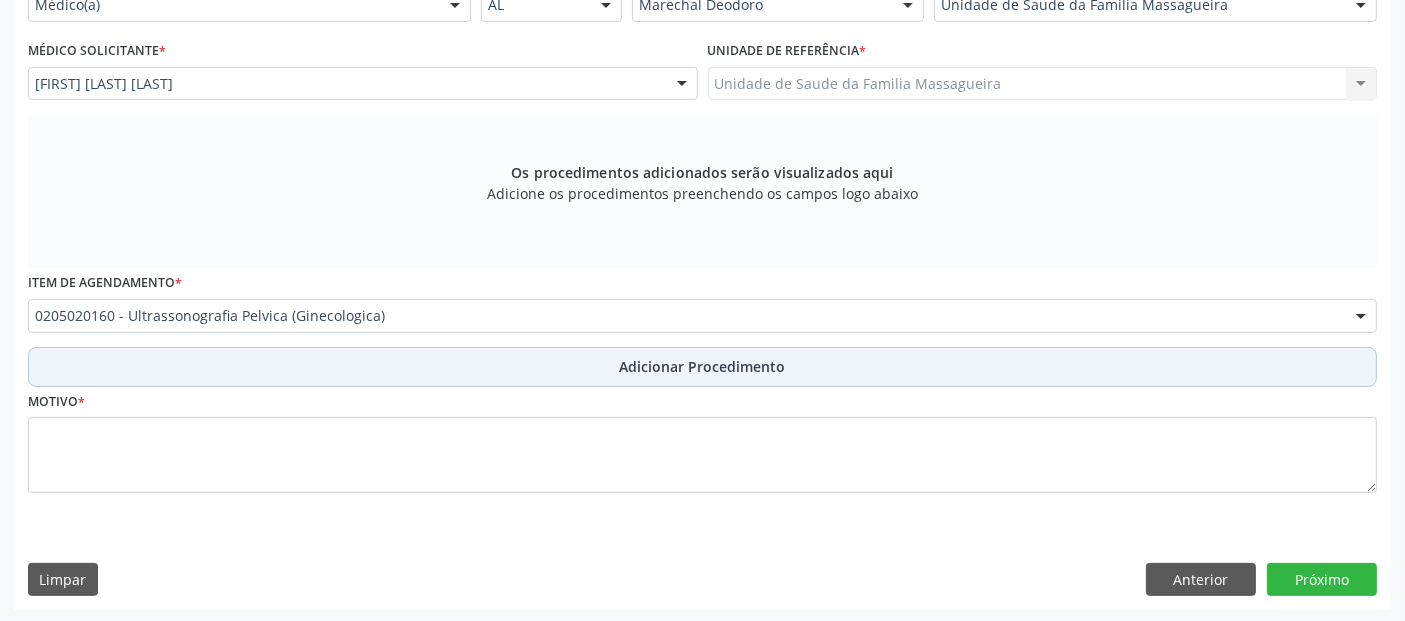 click on "Adicionar Procedimento" at bounding box center (702, 367) 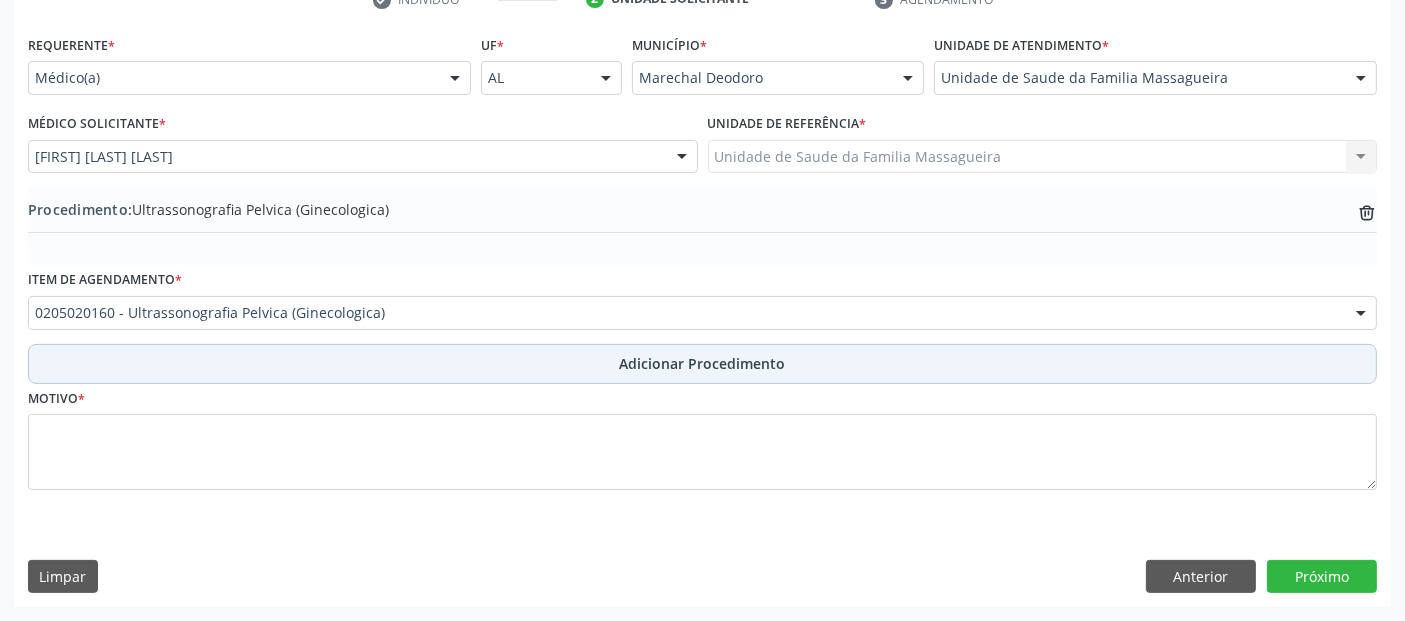 scroll, scrollTop: 429, scrollLeft: 0, axis: vertical 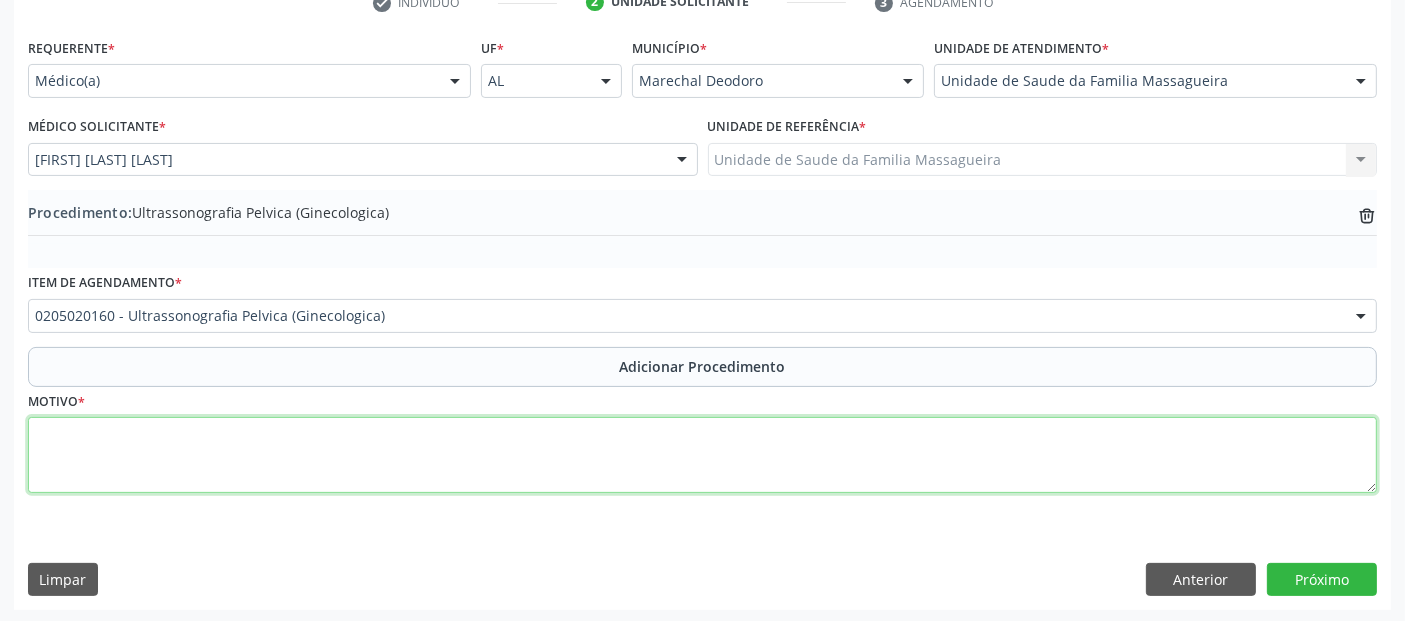 click at bounding box center (702, 455) 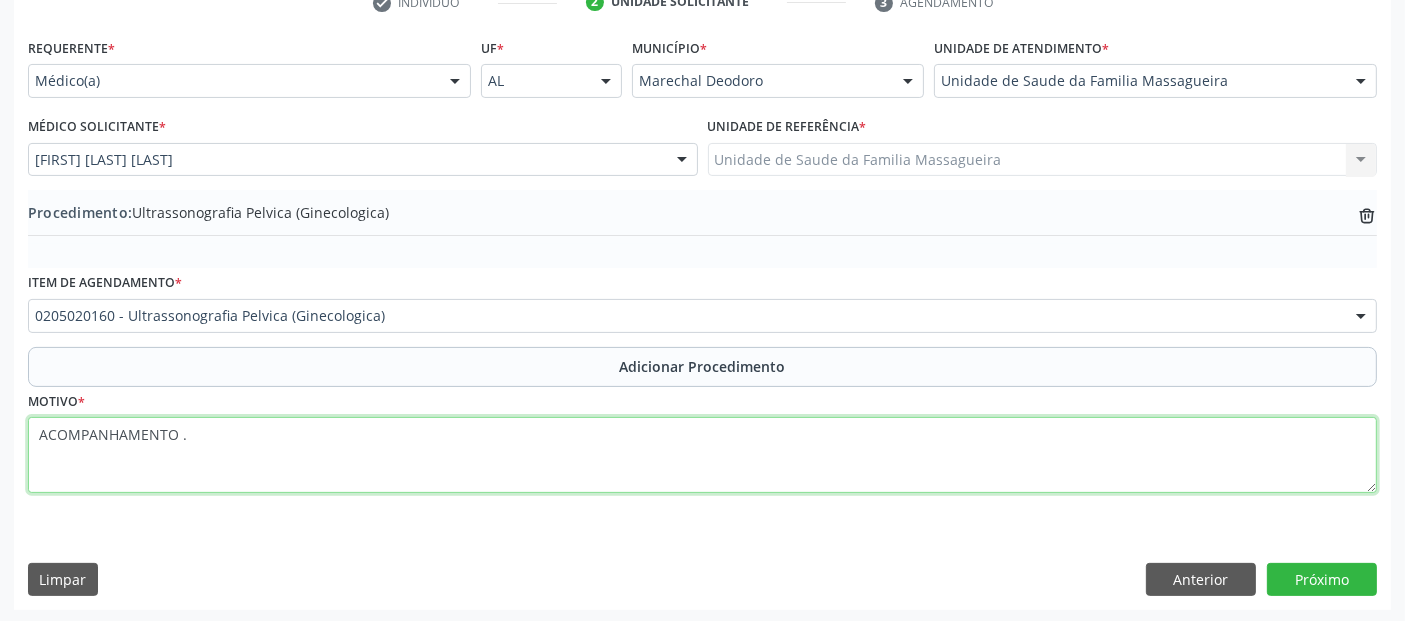 type on "ACOMPANHAMENTO ." 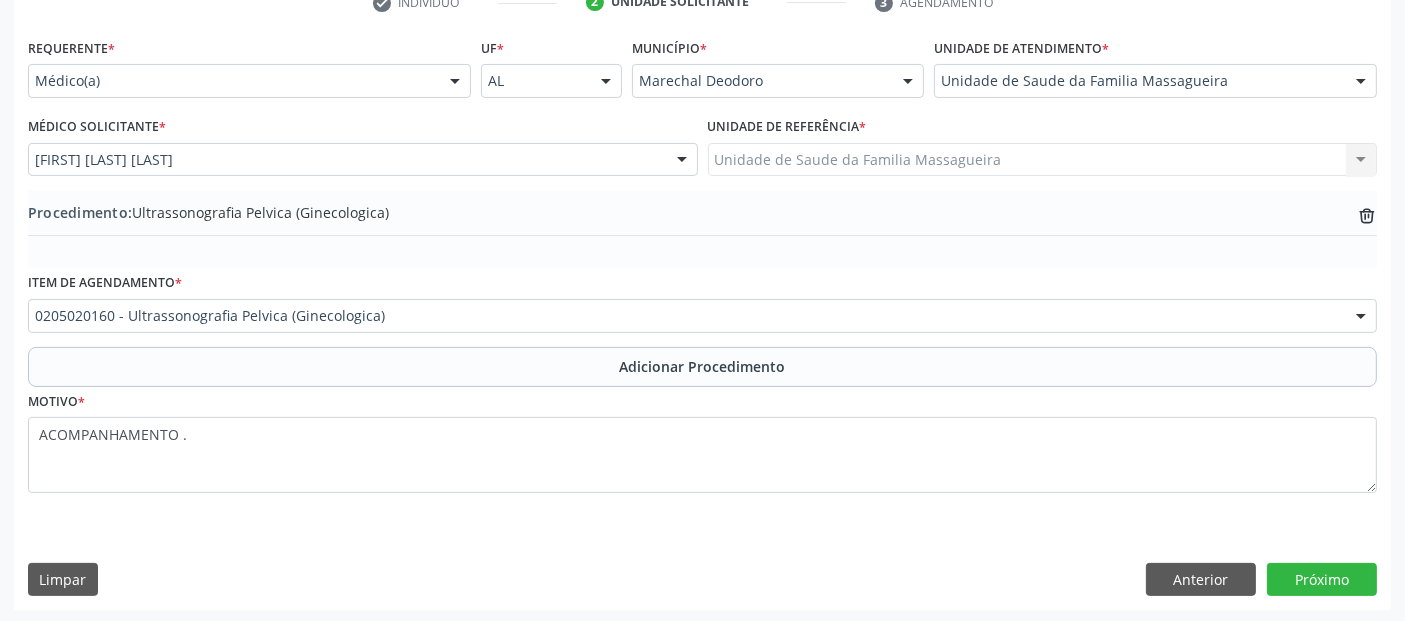 click on "0205020160 - Ultrassonografia Pelvica (Ginecologica)" at bounding box center (702, 316) 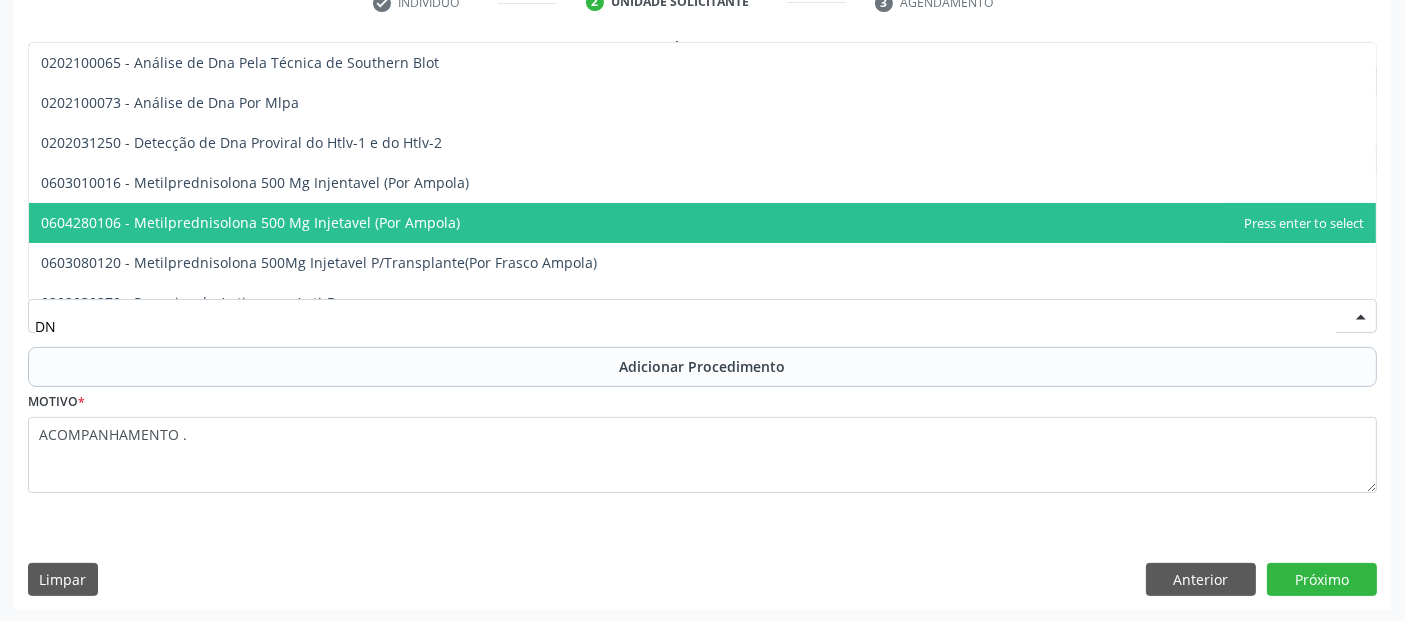 type on "D" 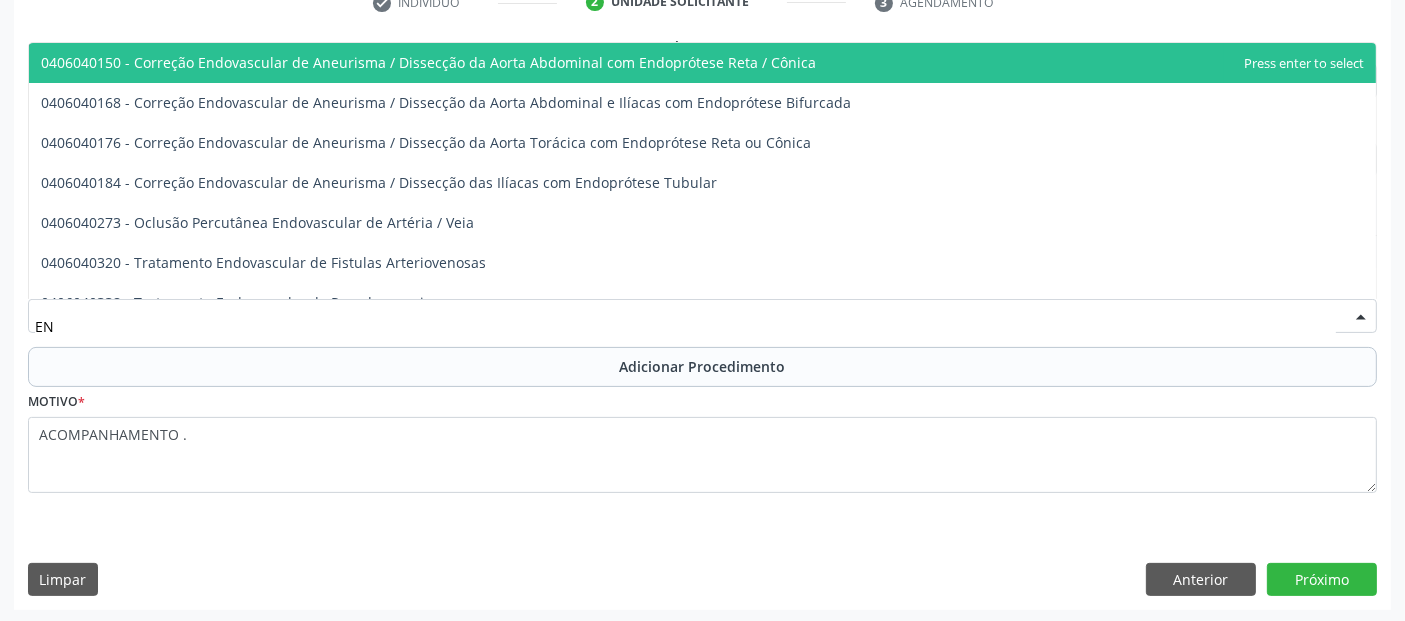 type on "E" 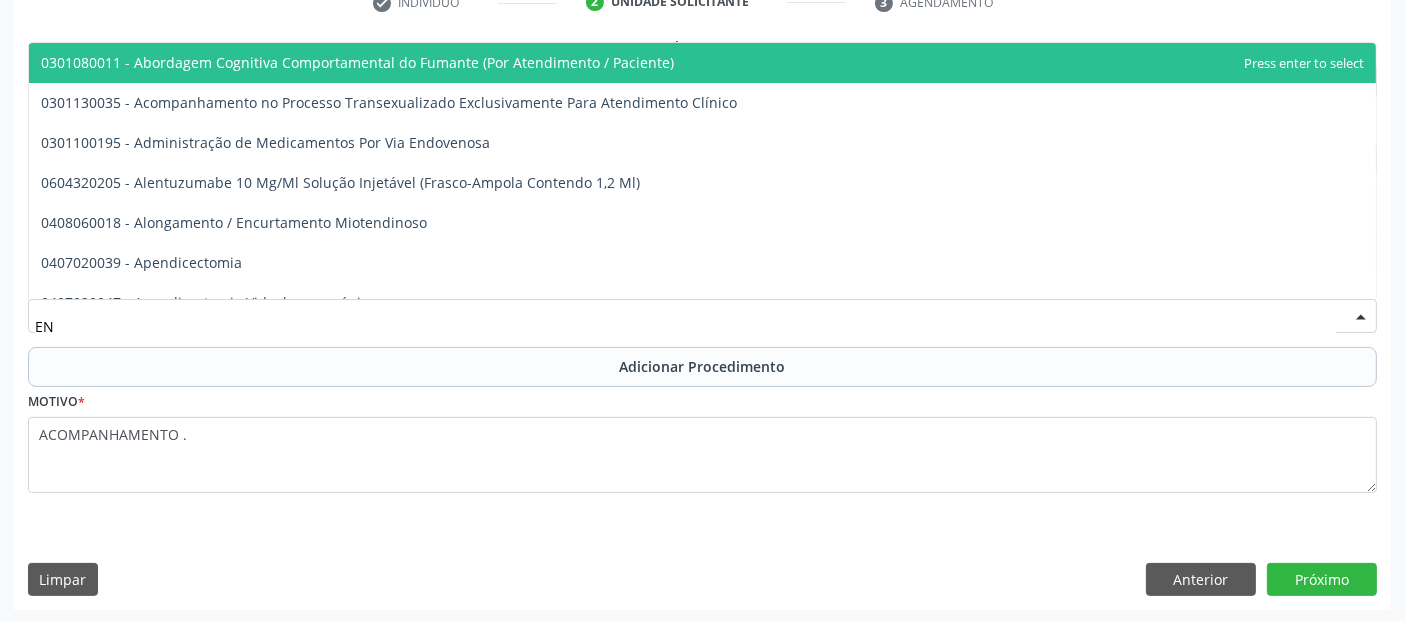 type on "E" 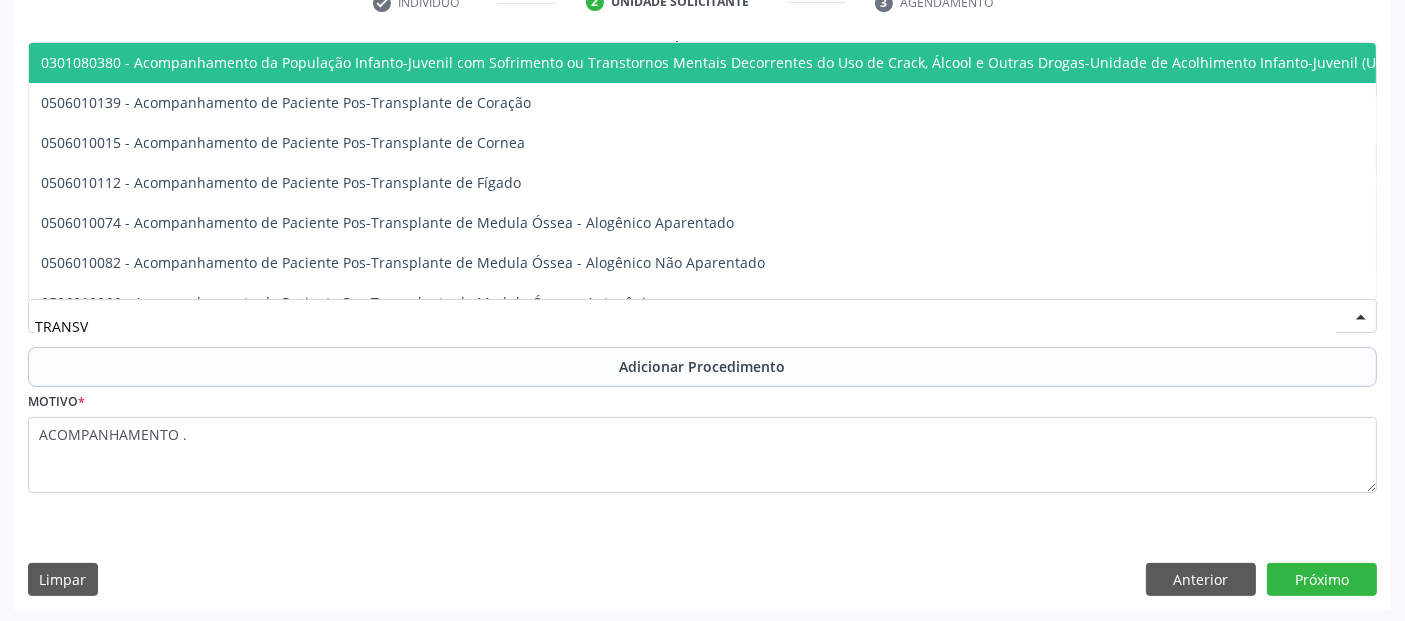 type on "TRANSVA" 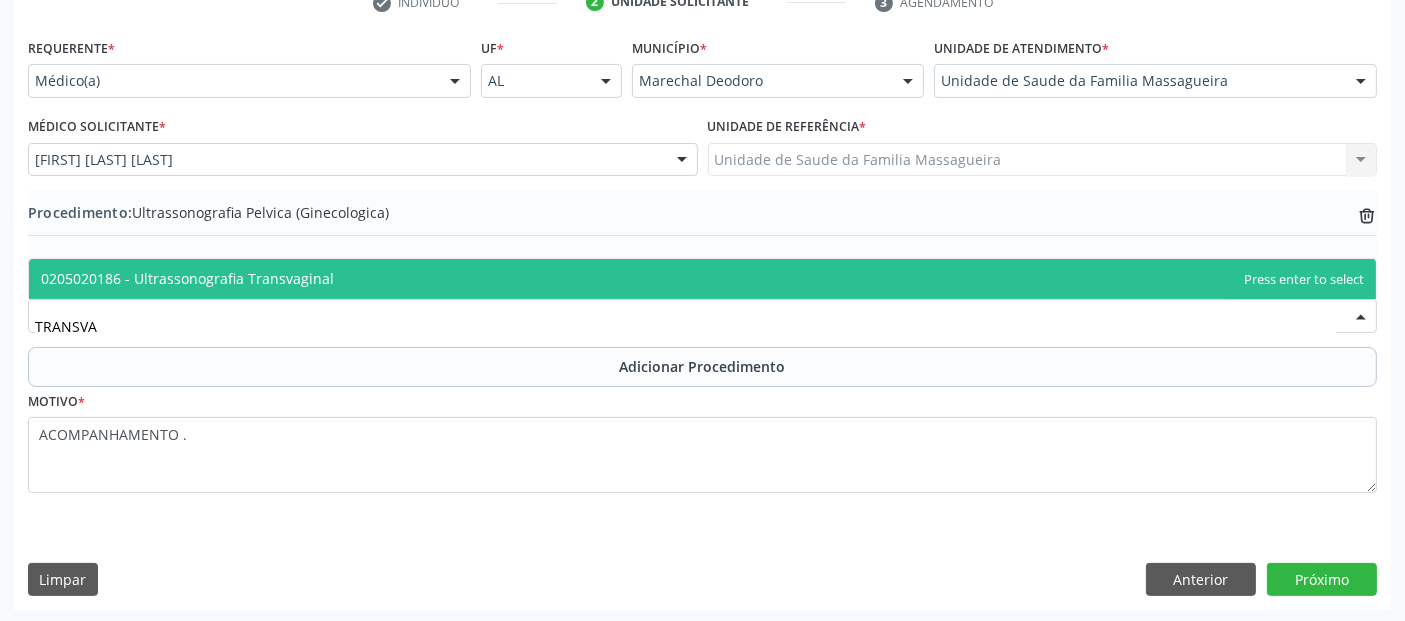 click on "0205020186 - Ultrassonografia Transvaginal" at bounding box center (702, 279) 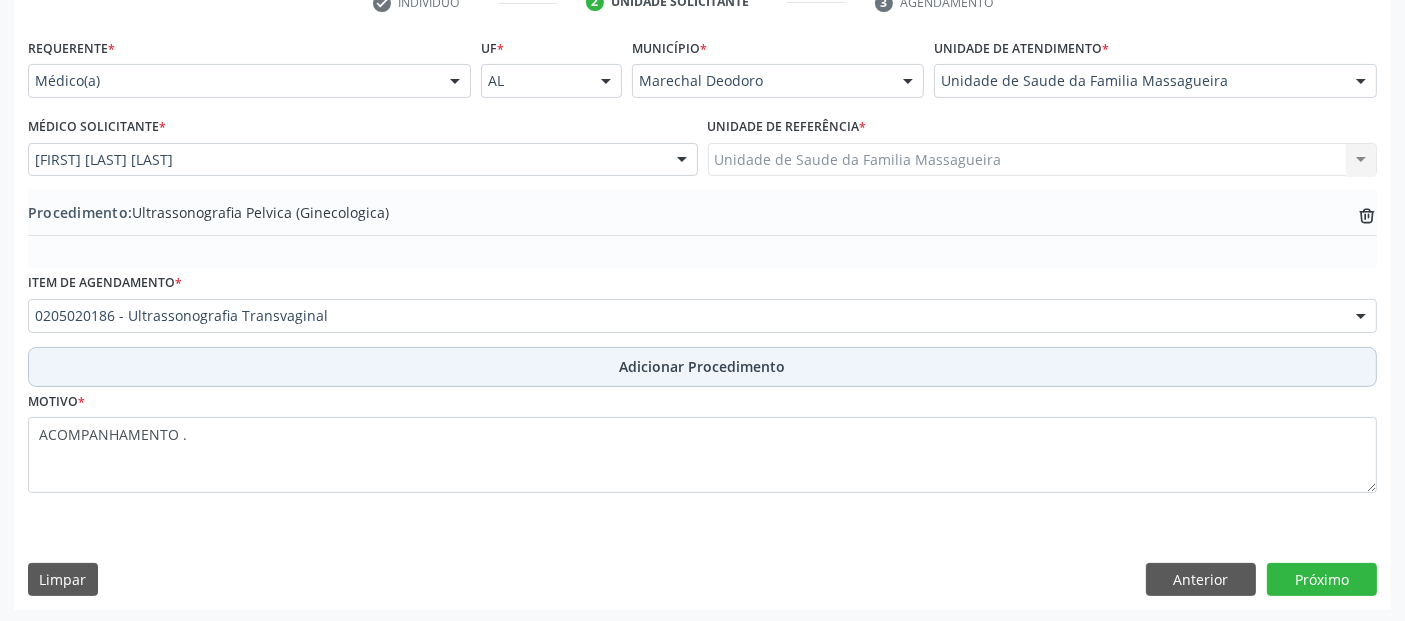 click on "Adicionar Procedimento" at bounding box center [702, 367] 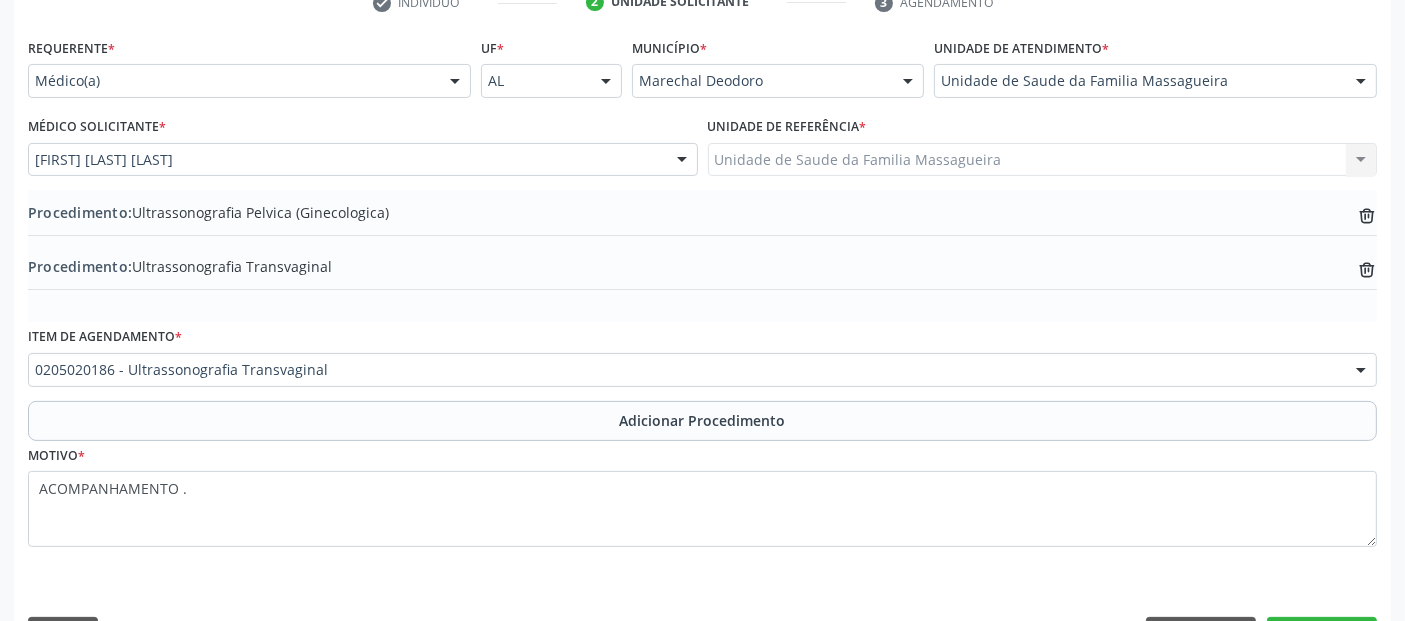scroll, scrollTop: 483, scrollLeft: 0, axis: vertical 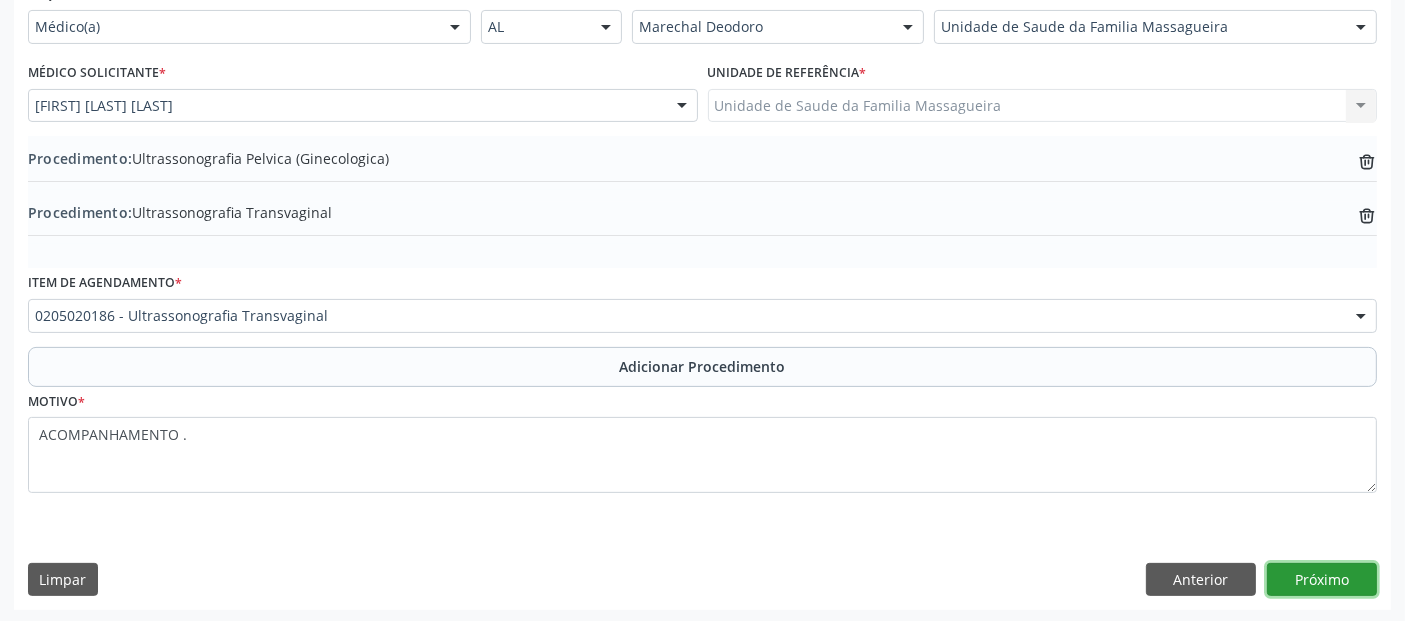 click on "Próximo" at bounding box center [1322, 580] 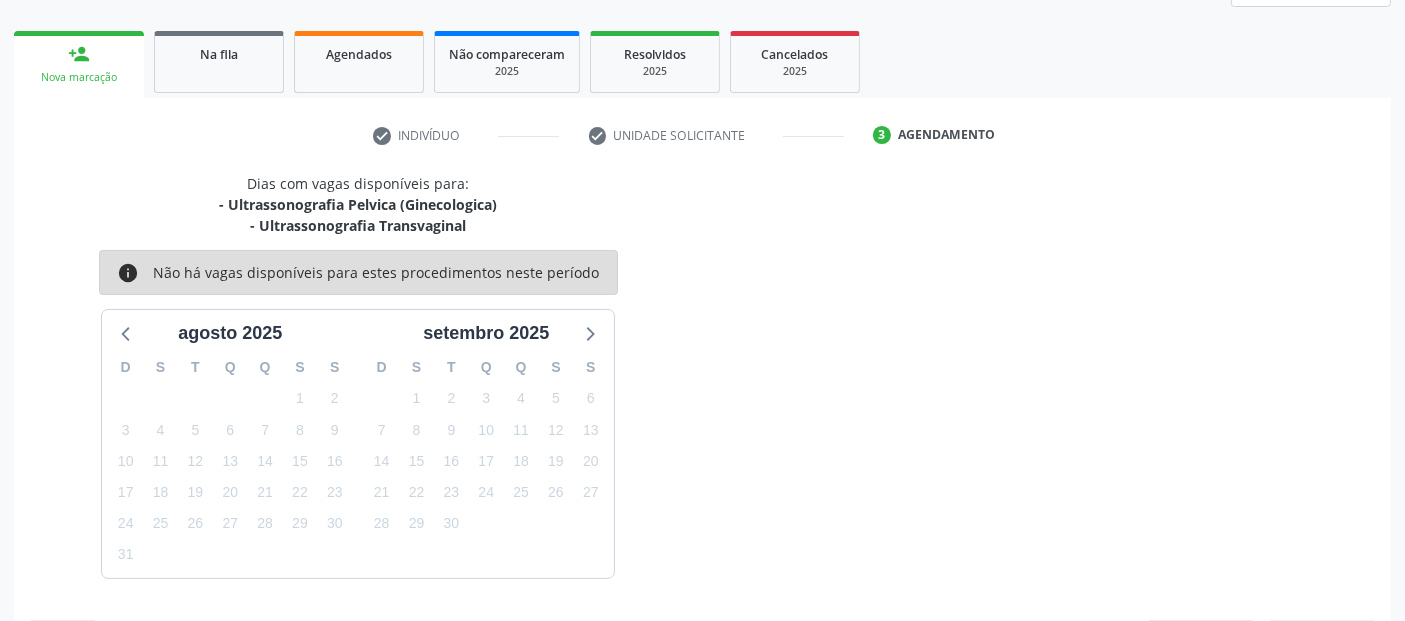scroll, scrollTop: 354, scrollLeft: 0, axis: vertical 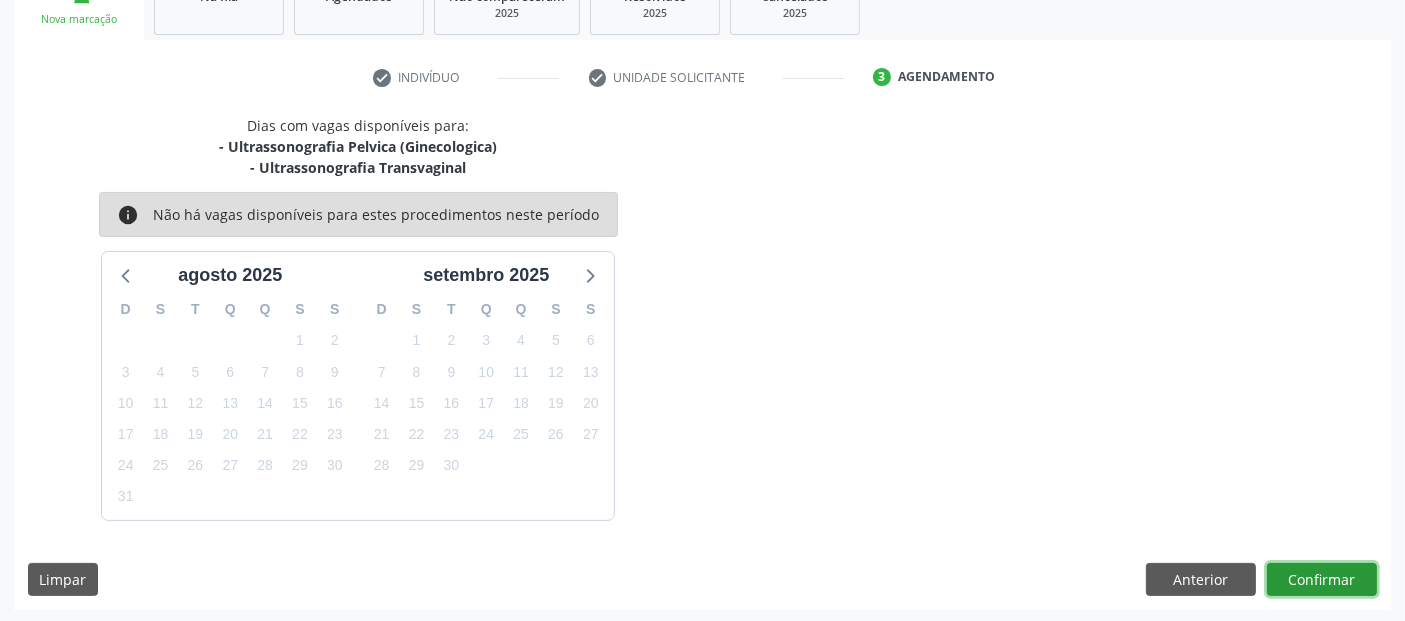 click on "Confirmar" at bounding box center [1322, 580] 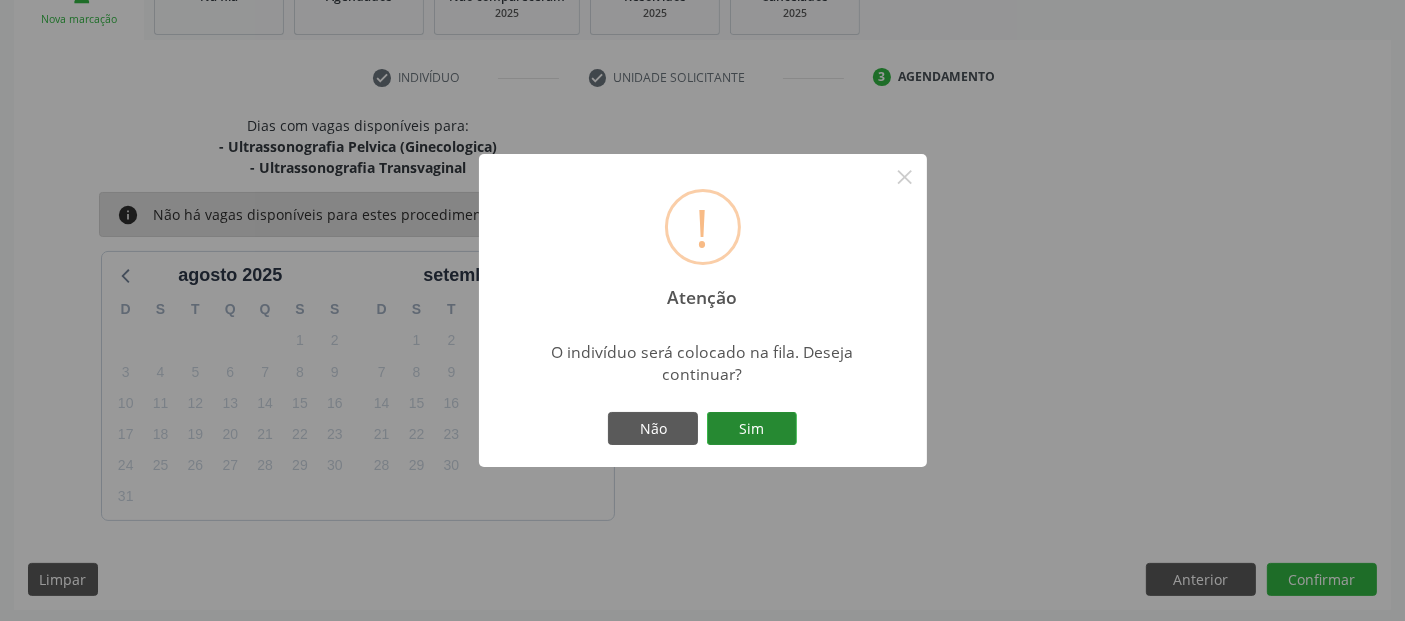 click on "Sim" at bounding box center [752, 429] 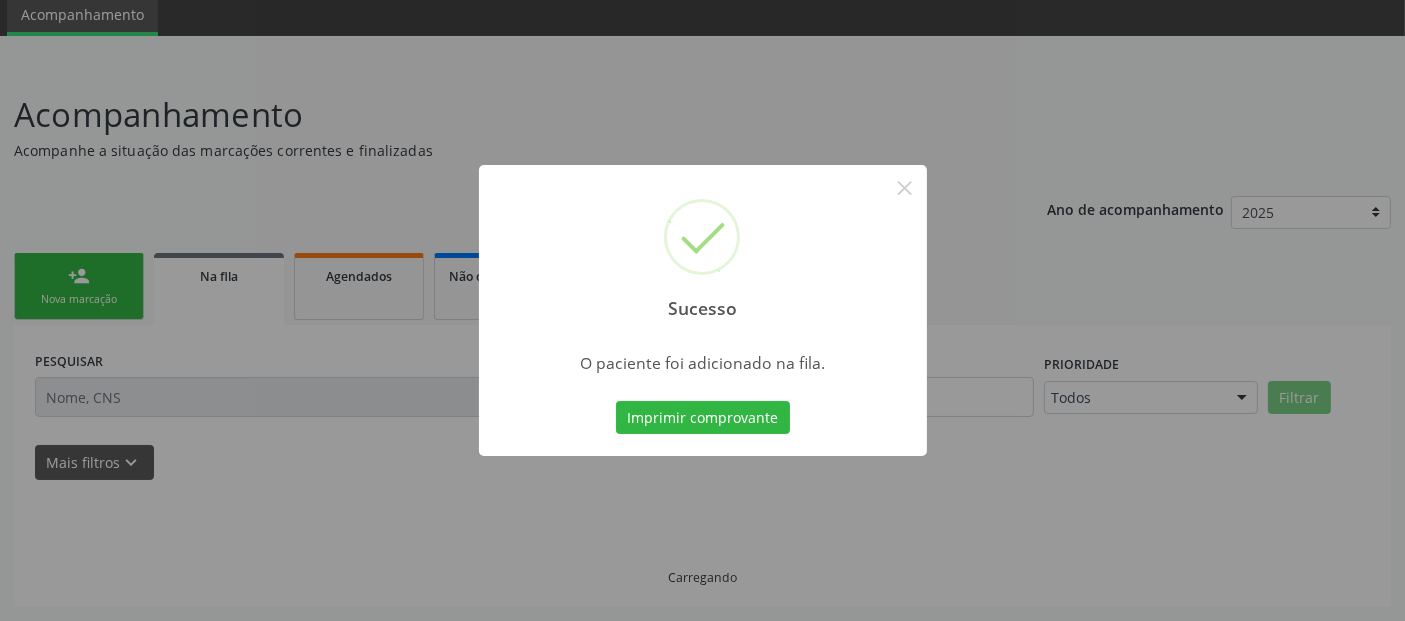 scroll, scrollTop: 71, scrollLeft: 0, axis: vertical 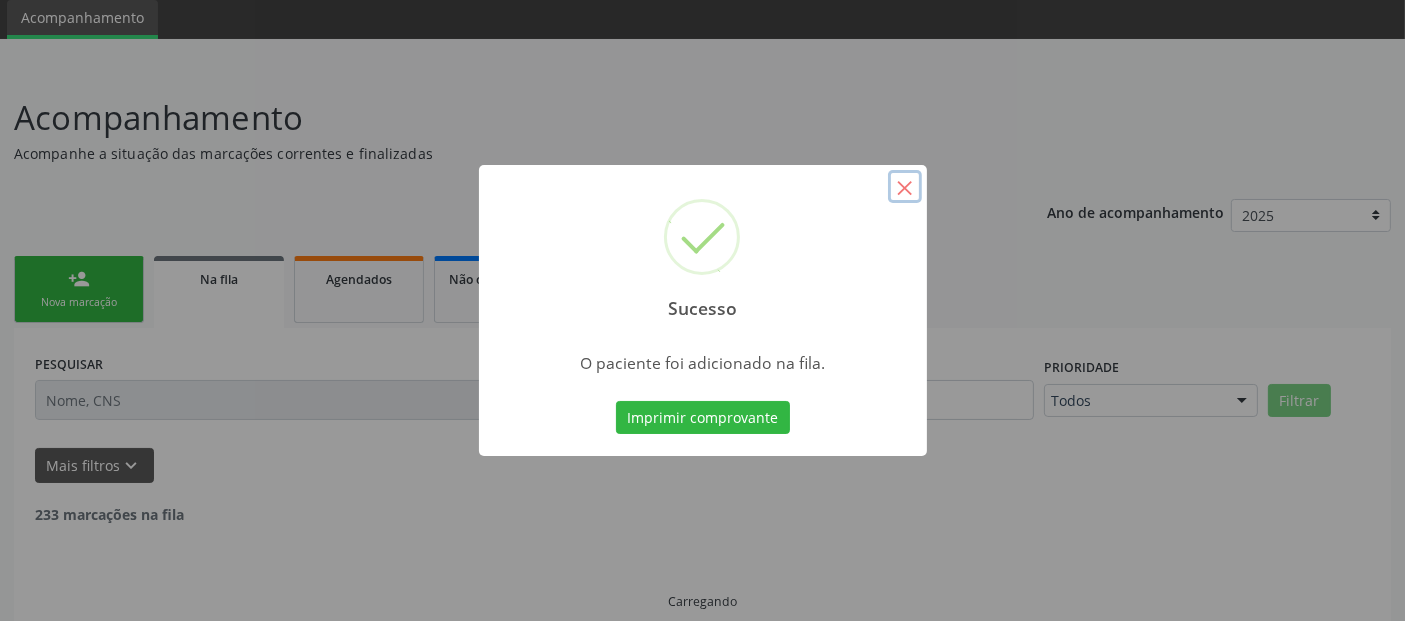 click on "×" at bounding box center [905, 187] 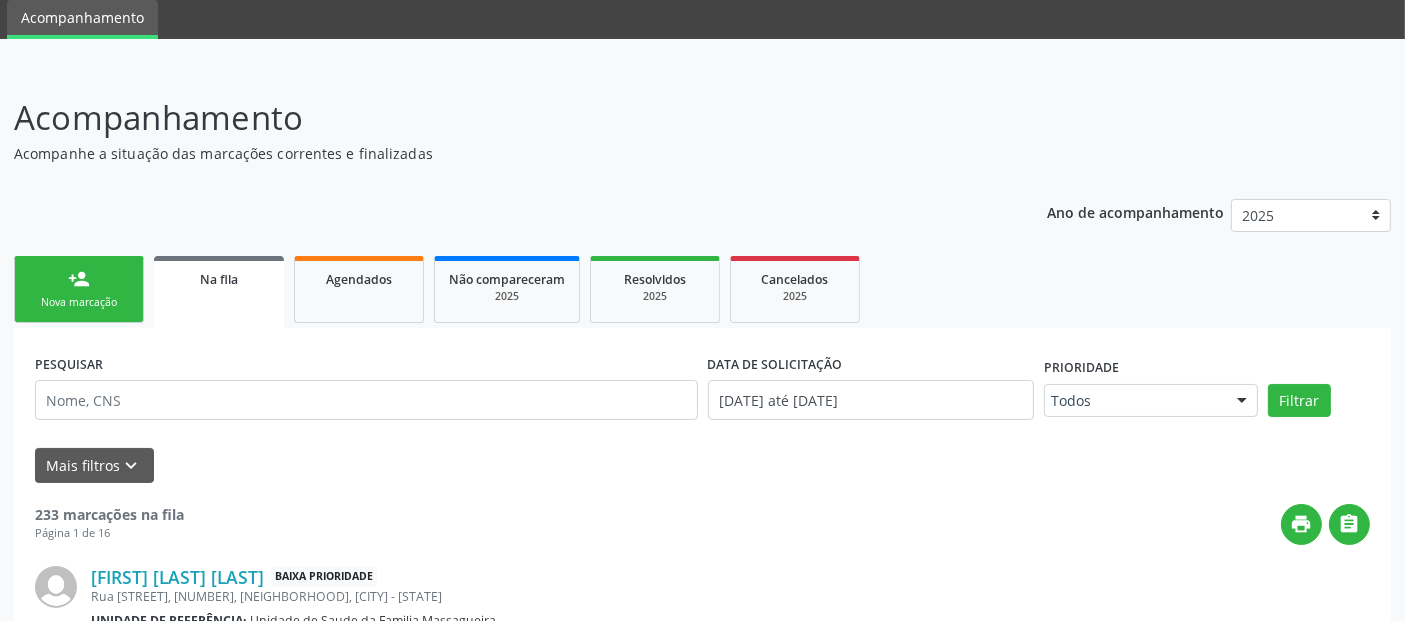 click on "person_add" at bounding box center (79, 279) 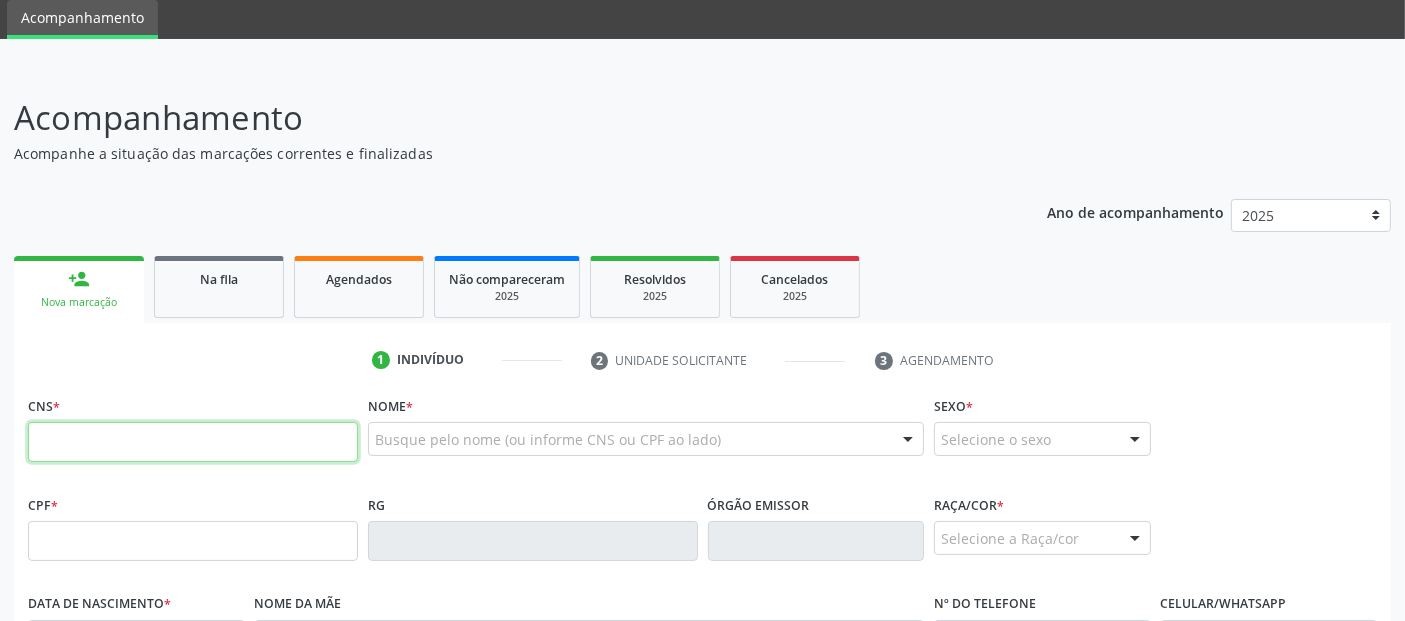click at bounding box center [193, 442] 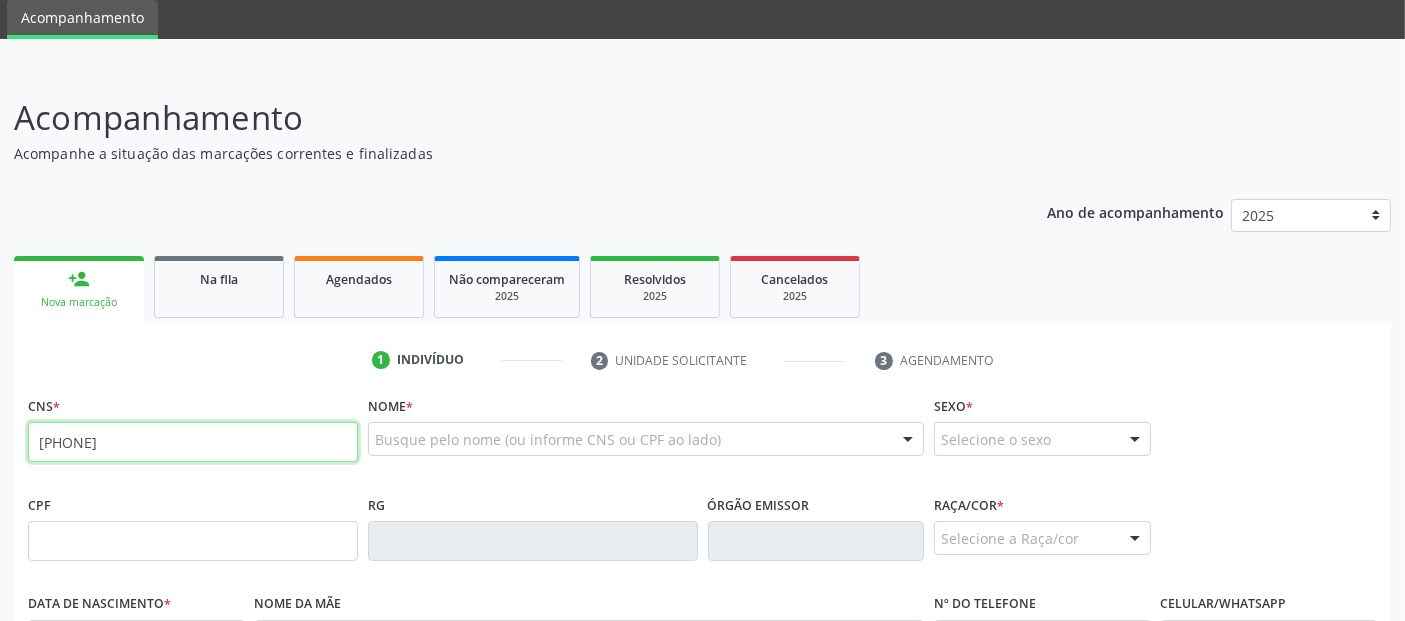 type on "[PHONE]" 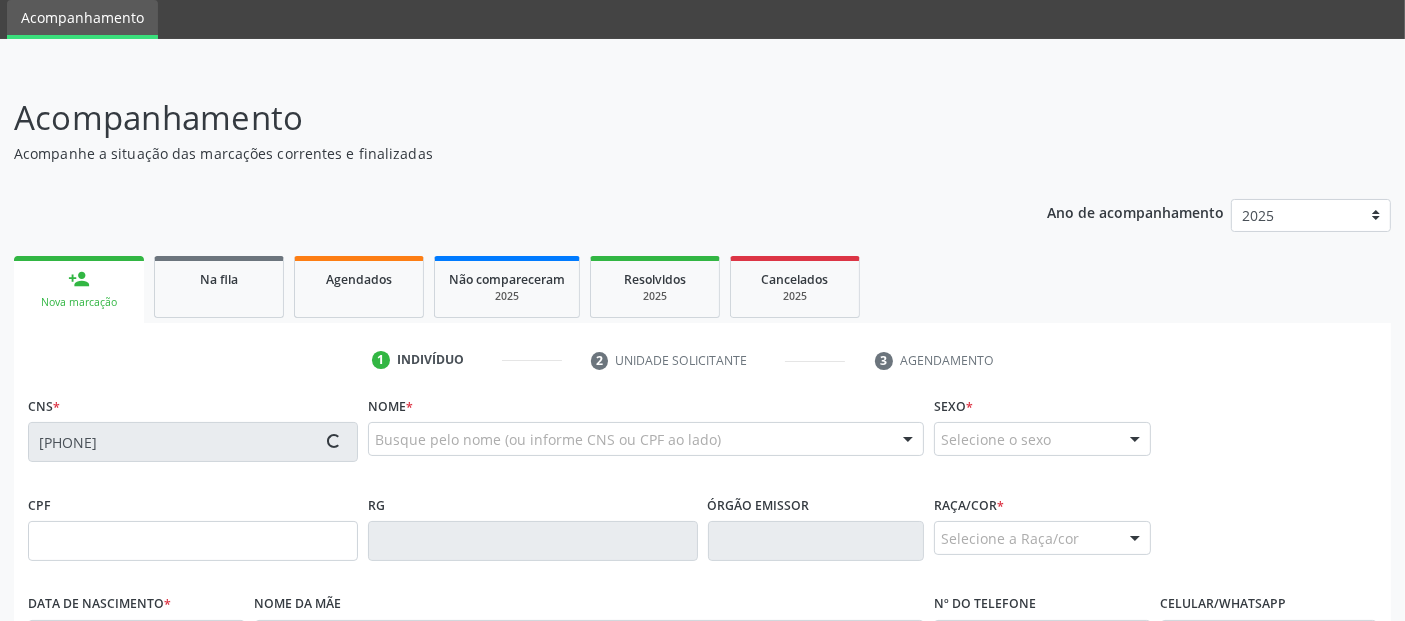 type on "[NUMBER]" 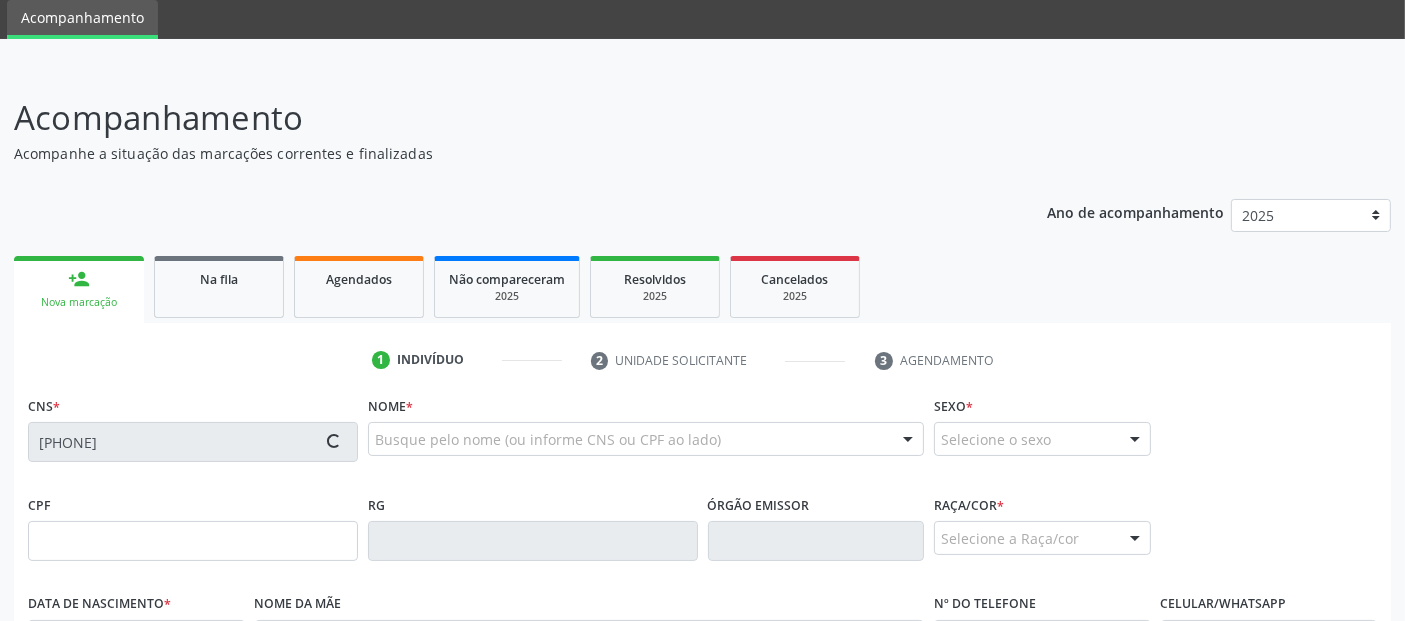 type on "[DATE]" 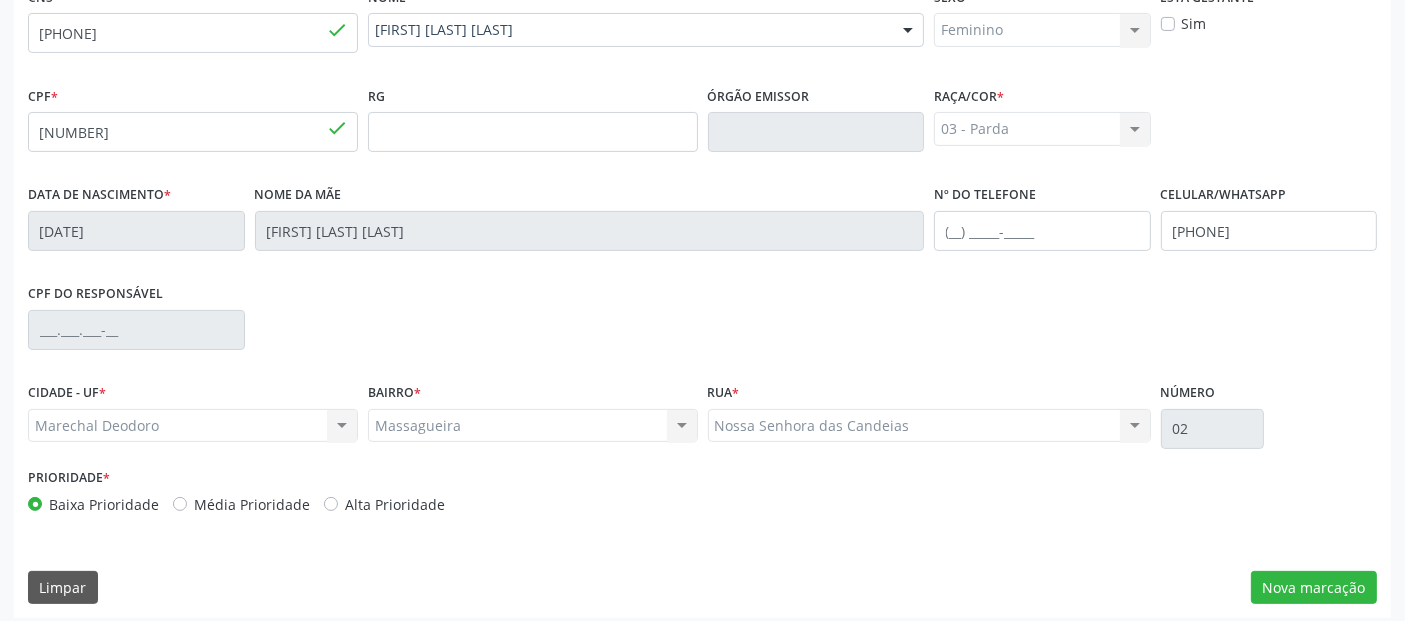 scroll, scrollTop: 482, scrollLeft: 0, axis: vertical 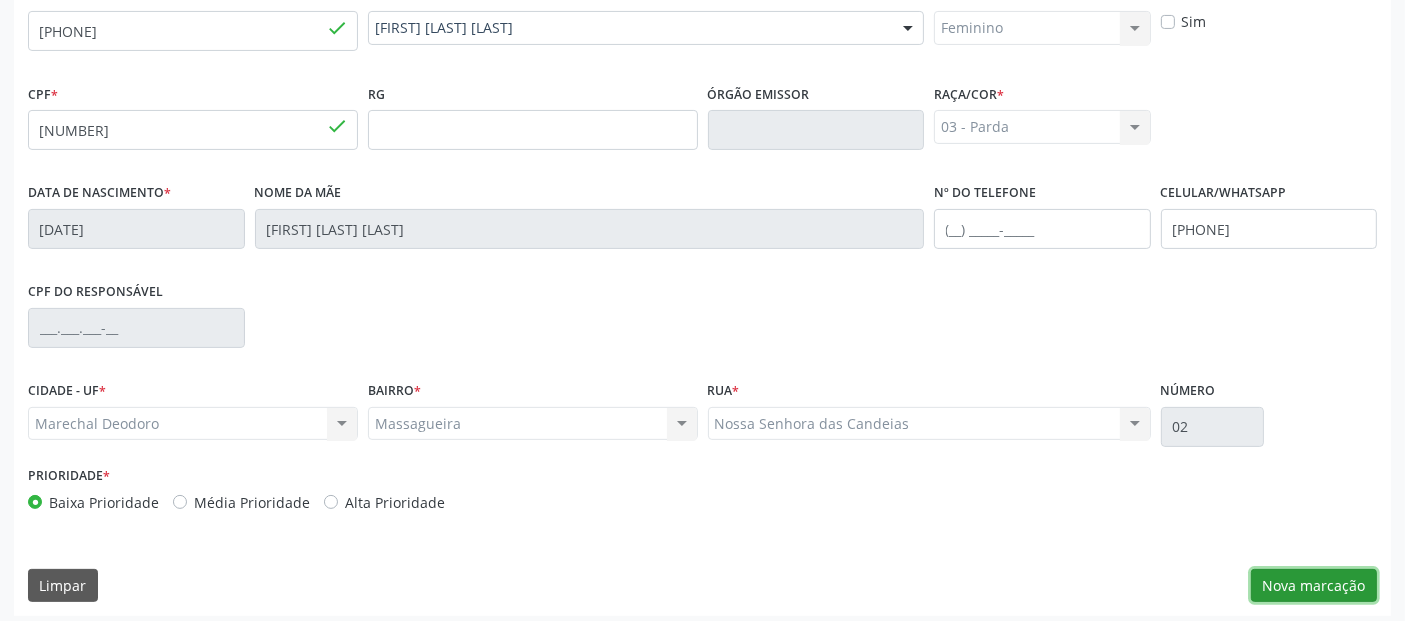 click on "Nova marcação" at bounding box center [1314, 586] 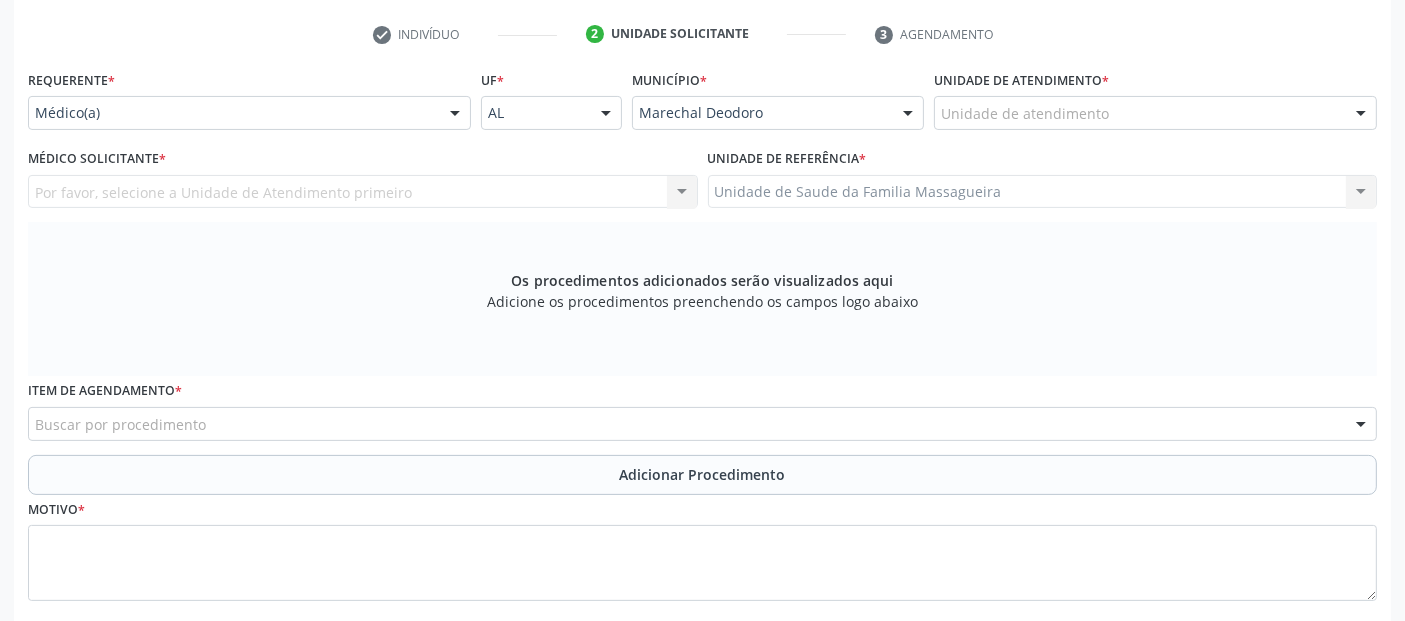 scroll, scrollTop: 334, scrollLeft: 0, axis: vertical 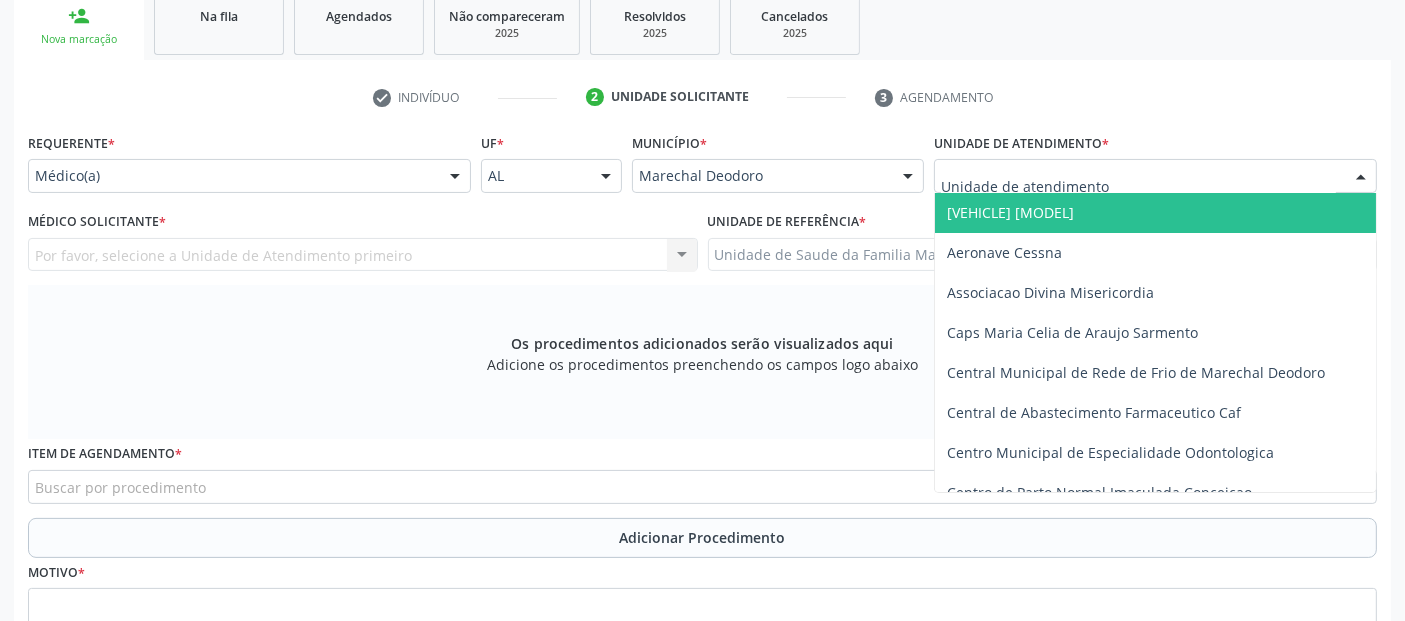 click at bounding box center [1155, 176] 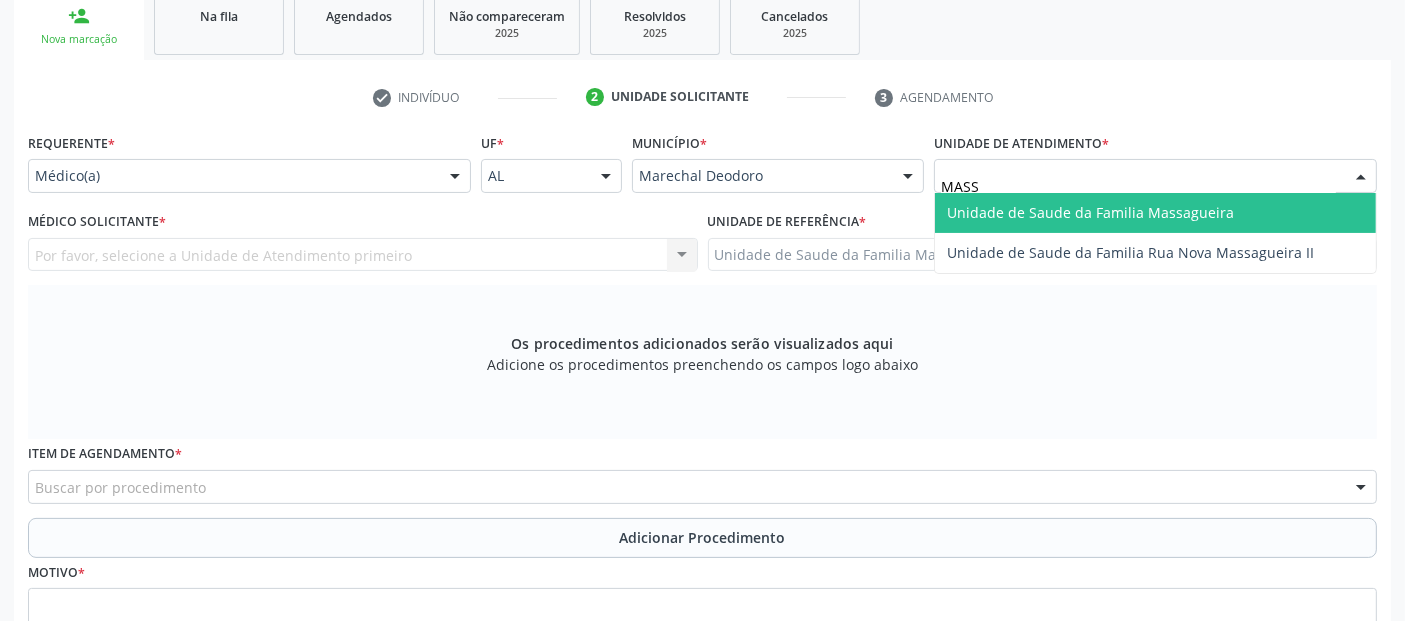 type on "MASSA" 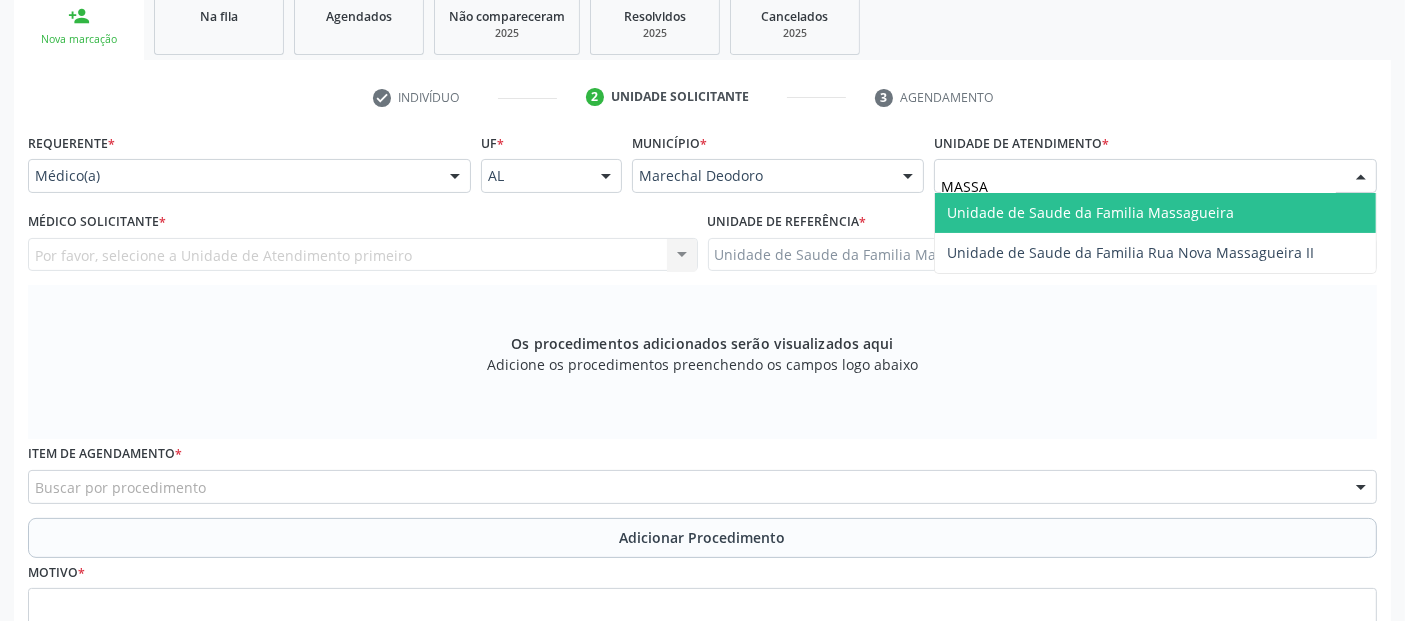 click on "Unidade de Saude da Familia Massagueira" at bounding box center (1090, 212) 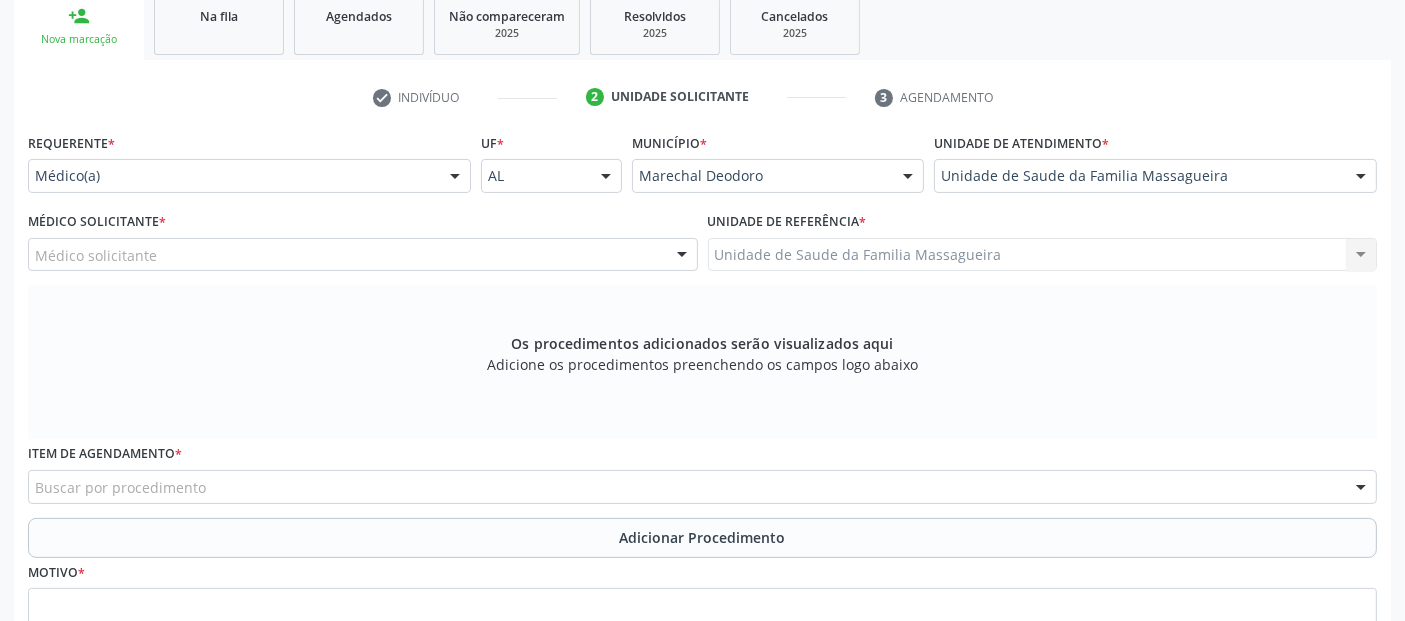 click on "Médico solicitante" at bounding box center [363, 255] 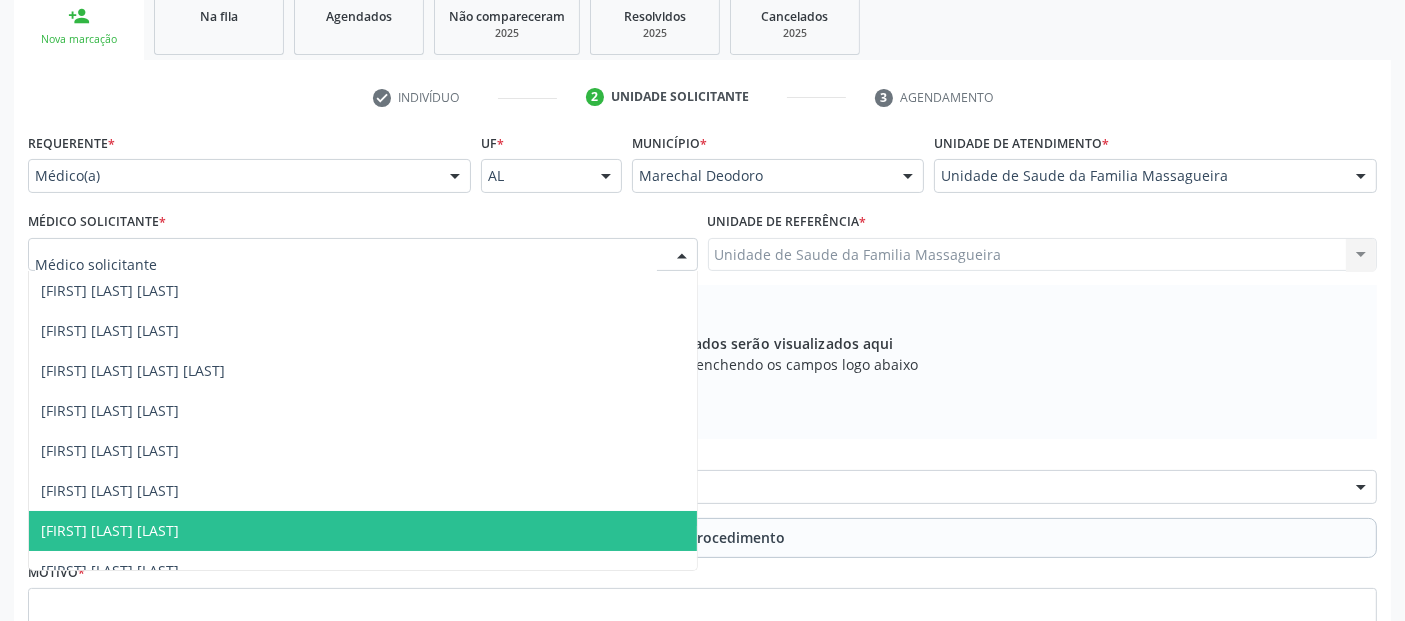 click on "[FIRST] [LAST] [LAST]" at bounding box center [110, 530] 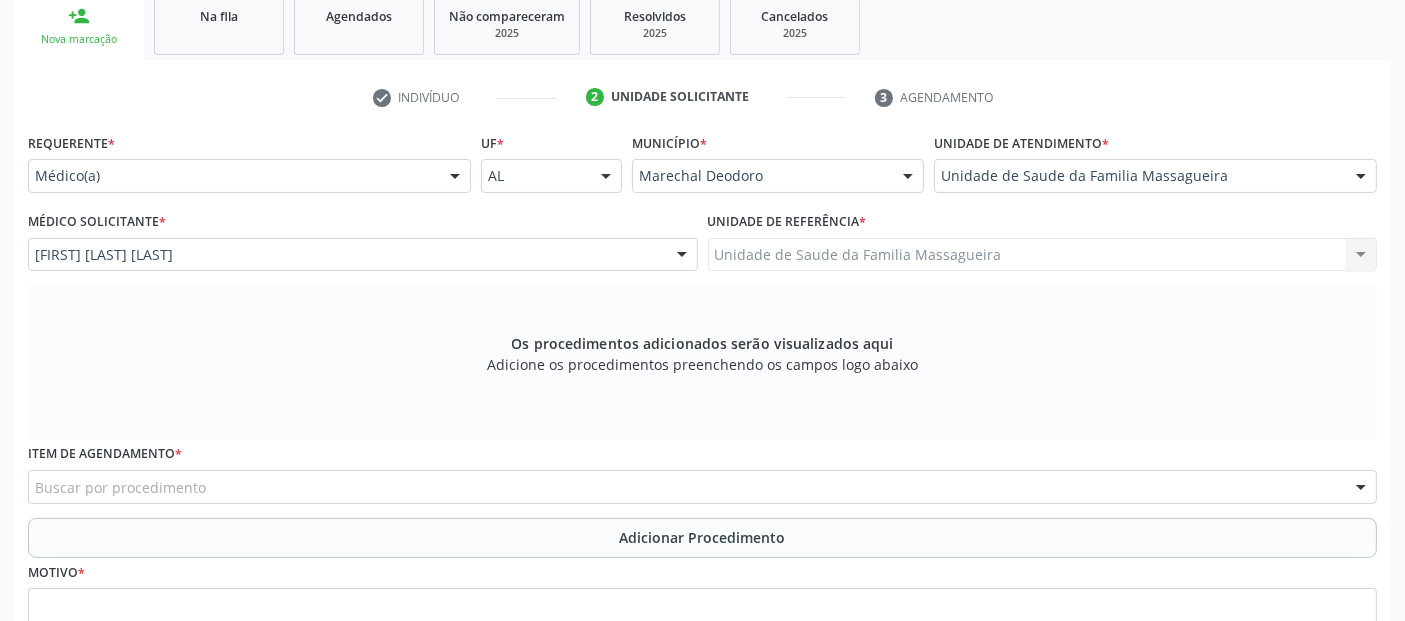 scroll, scrollTop: 505, scrollLeft: 0, axis: vertical 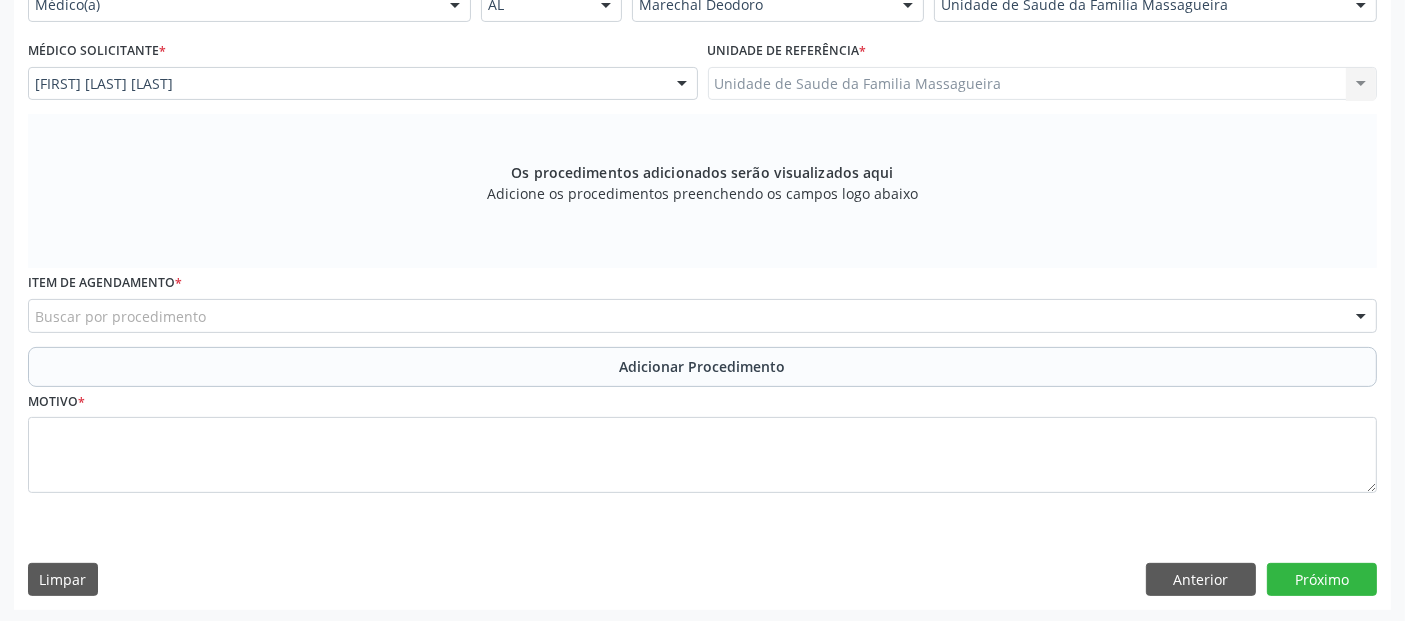 click on "Item de agendamento
*
Buscar por procedimento
0304070076 - .Quimioterapia de Leucemia Linfoide/Linfoblástica Aguda, Leucemia Mieloide Aguda e Leucemia Promielocítica Aguda Na Infância e Adolescência - 1ª Linha - Fase de Manutenção   0604320140 - Abatacepte 125 Mg Injetável (Por Seringa Preenchida)   0604320124 - Abatacepte 250 Mg Injetável (Por Frasco Ampola).   0603050018 - Abciximabe   0406010013 - Abertura de Comunicação Inter-Atrial   0406010021 - Abertura de Estenose Aortica Valvar   0406011265 - Abertura de Estenose Aortica Valvar (Criança e Adolescente)   0406010030 - Abertura de Estenose Pulmonar Valvar   0406011273 - Abertura de Estenose Pulmonar Valvar (Criança e Adolescente)   0301080011 - Abordagem Cognitiva Comportamental do Fumante (Por Atendimento / Paciente)   0307020010 - Acesso A Polpa Dentaria e Medicacao (Por Dente)   0604660030 - Acetazolamida 250 Mg (Por Comprimido)     0604600011 - Acitretina 10 Mg (Por Capsula)" at bounding box center (702, 300) 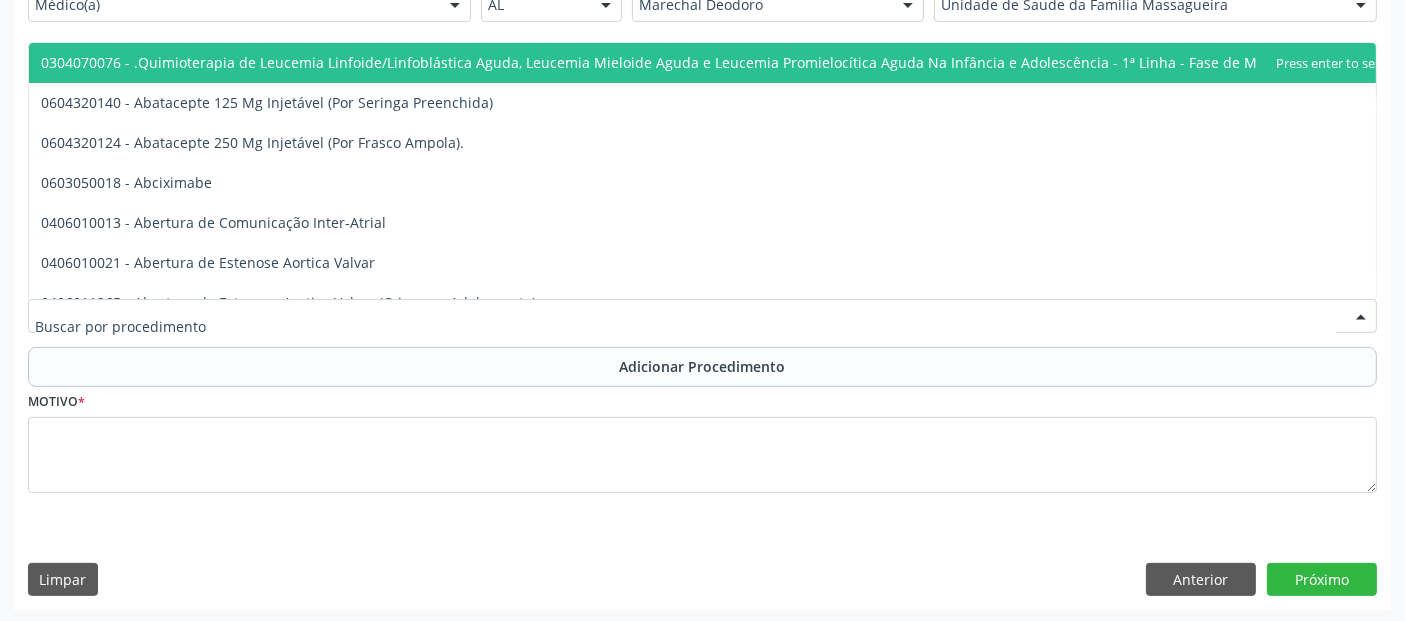 click at bounding box center (702, 316) 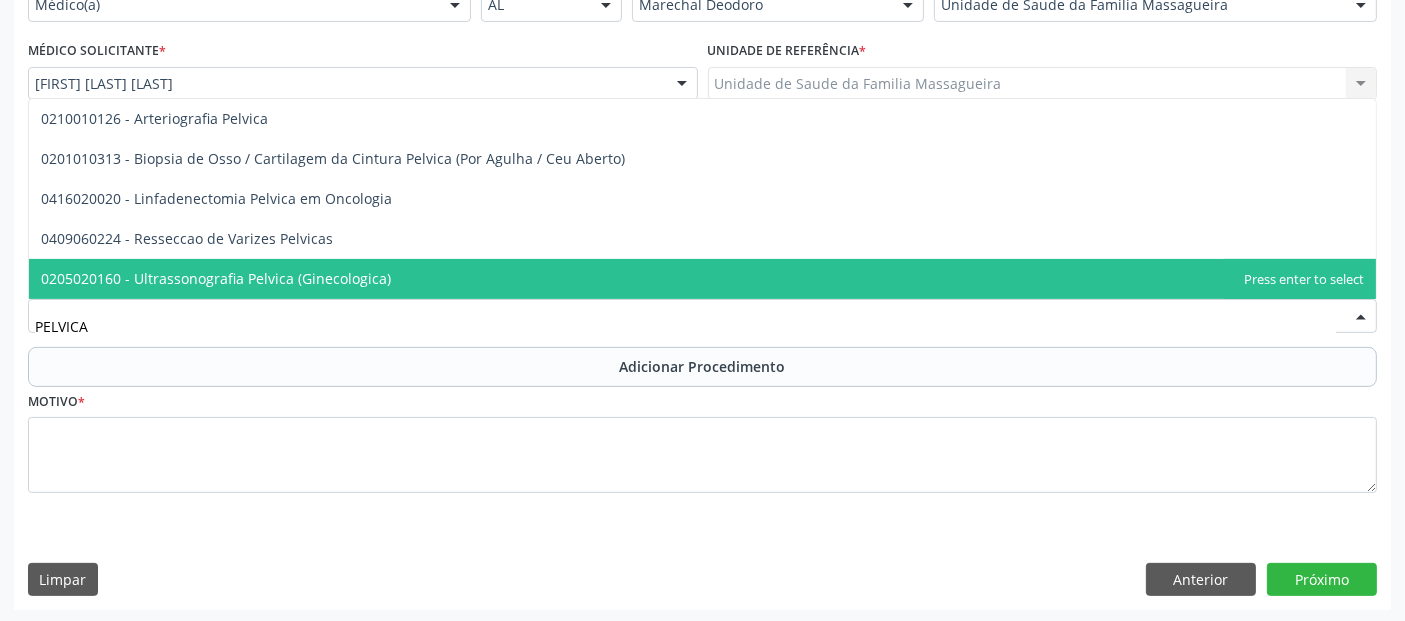 click on "0205020160 - Ultrassonografia Pelvica (Ginecologica)" at bounding box center [216, 278] 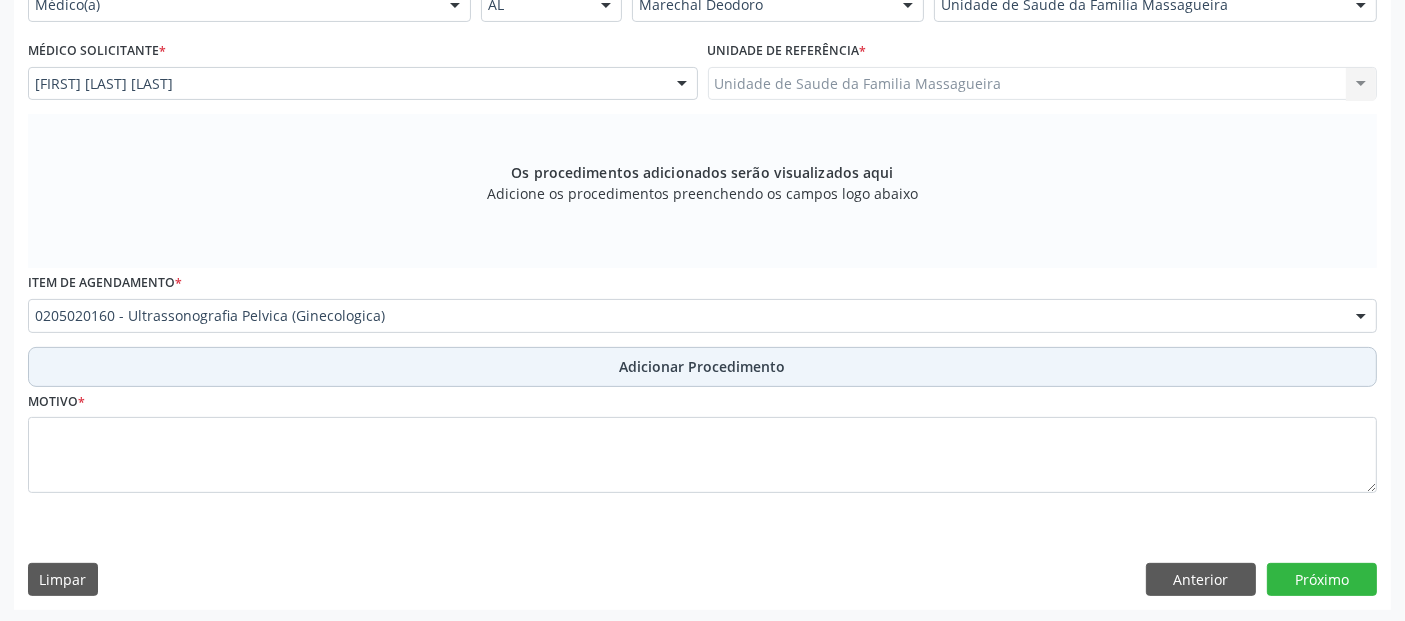 click on "Adicionar Procedimento" at bounding box center [702, 367] 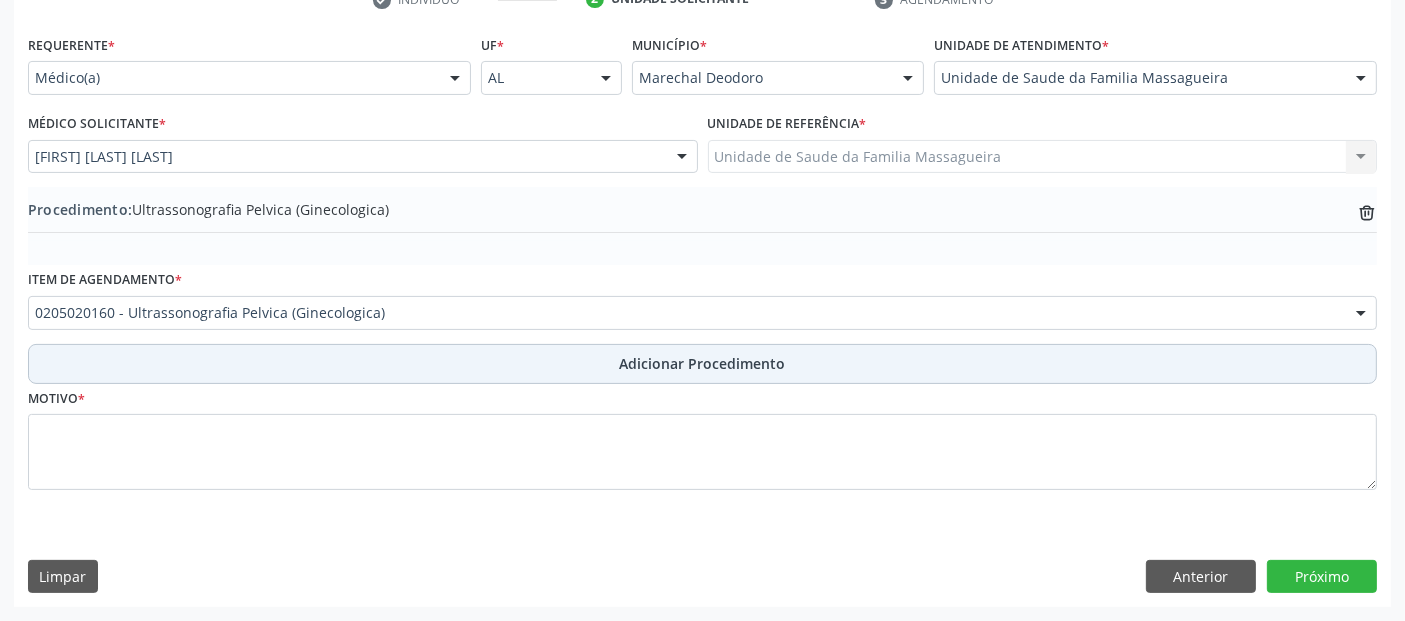 scroll, scrollTop: 429, scrollLeft: 0, axis: vertical 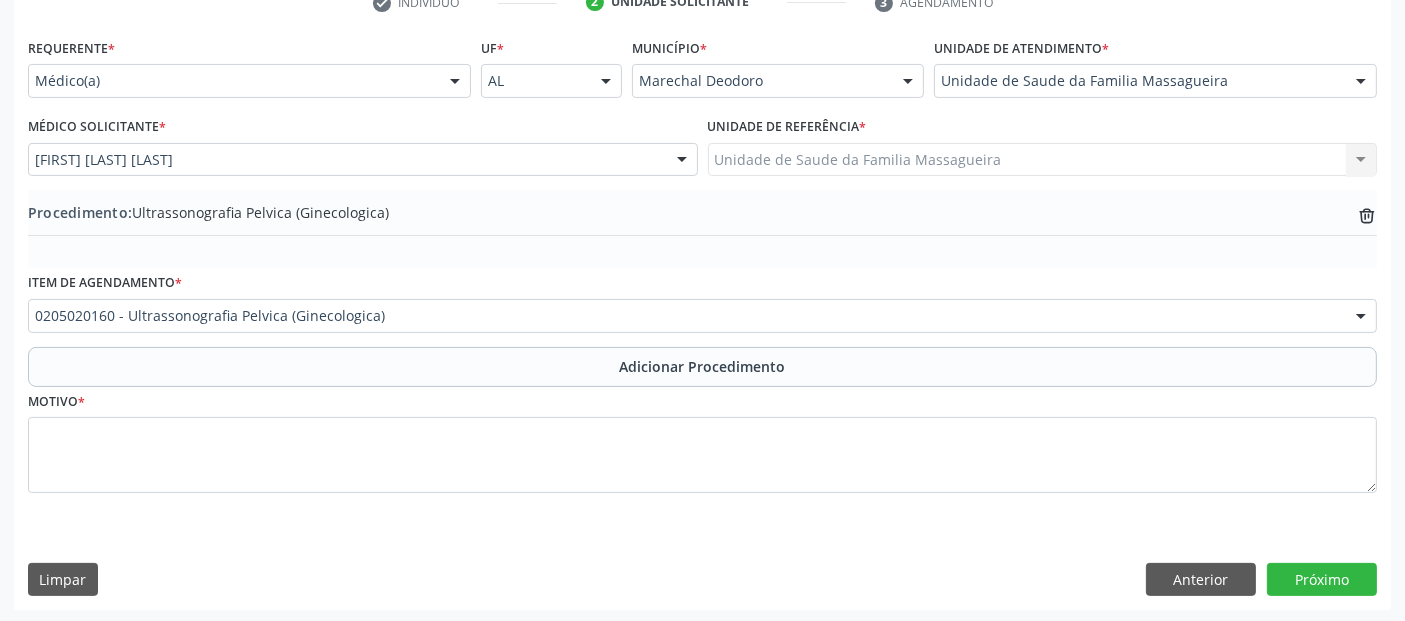 click at bounding box center [35, 326] 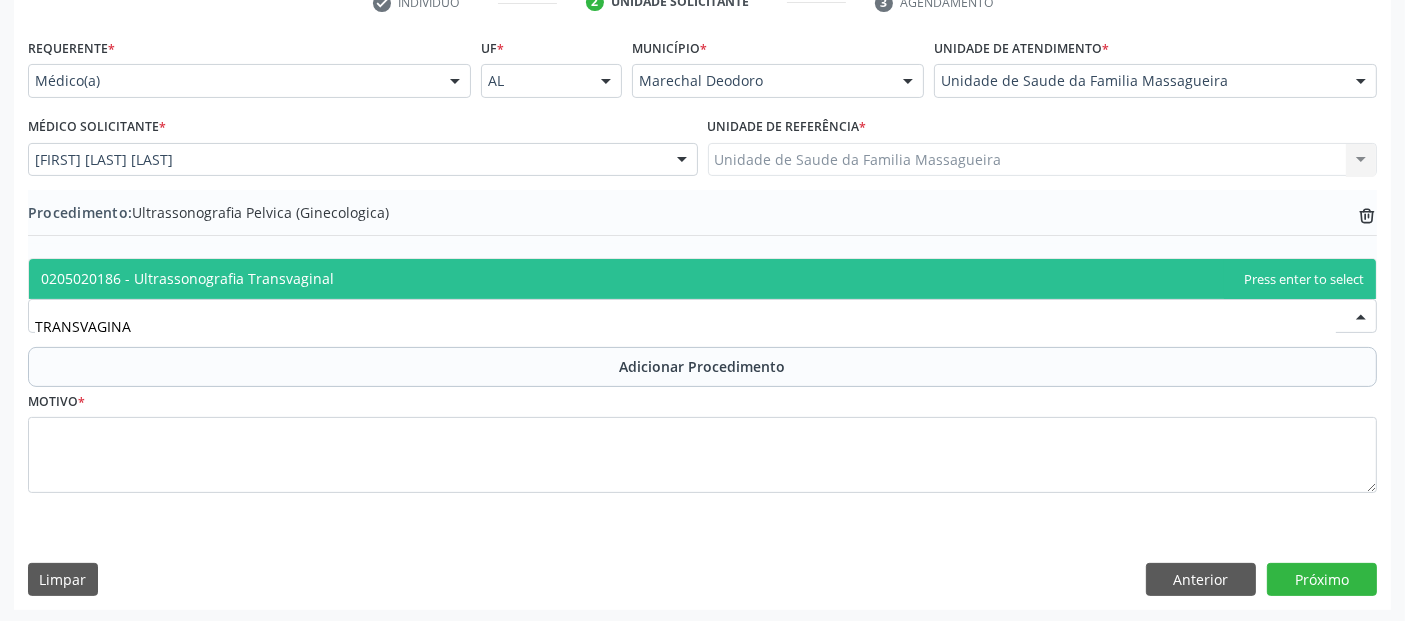 type on "TRANSVAGINAL" 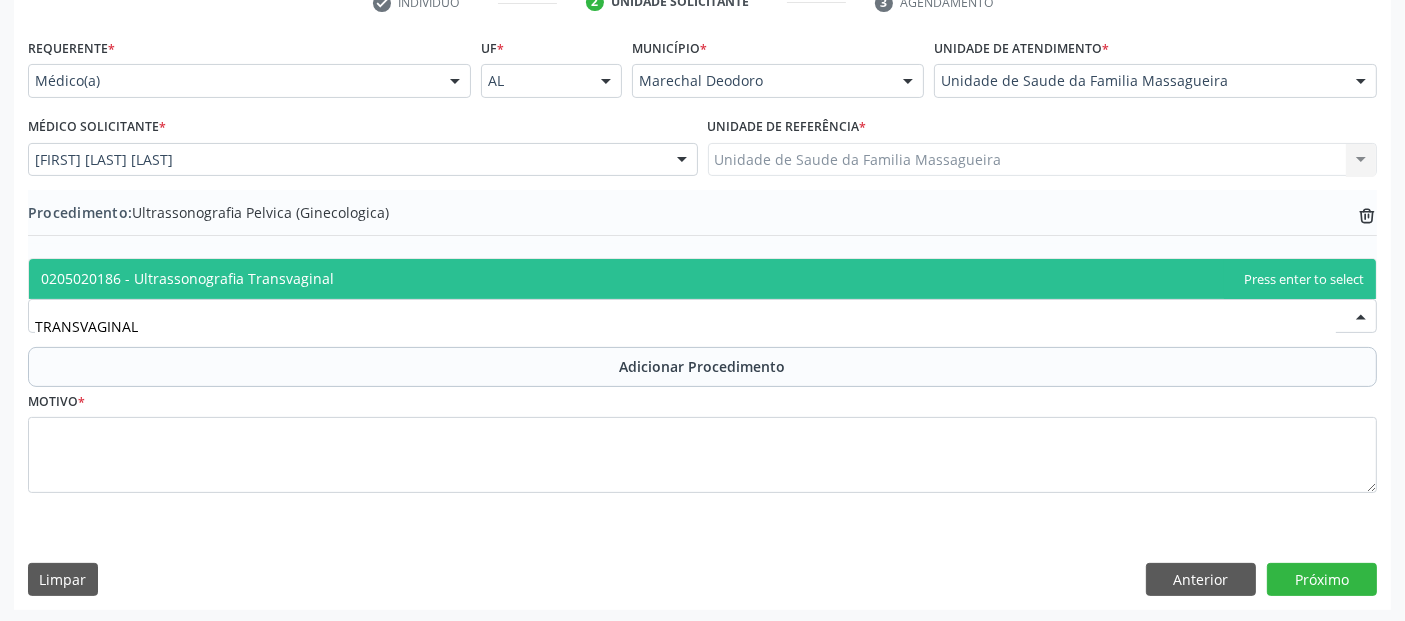 click on "0205020186 - Ultrassonografia Transvaginal" at bounding box center (702, 279) 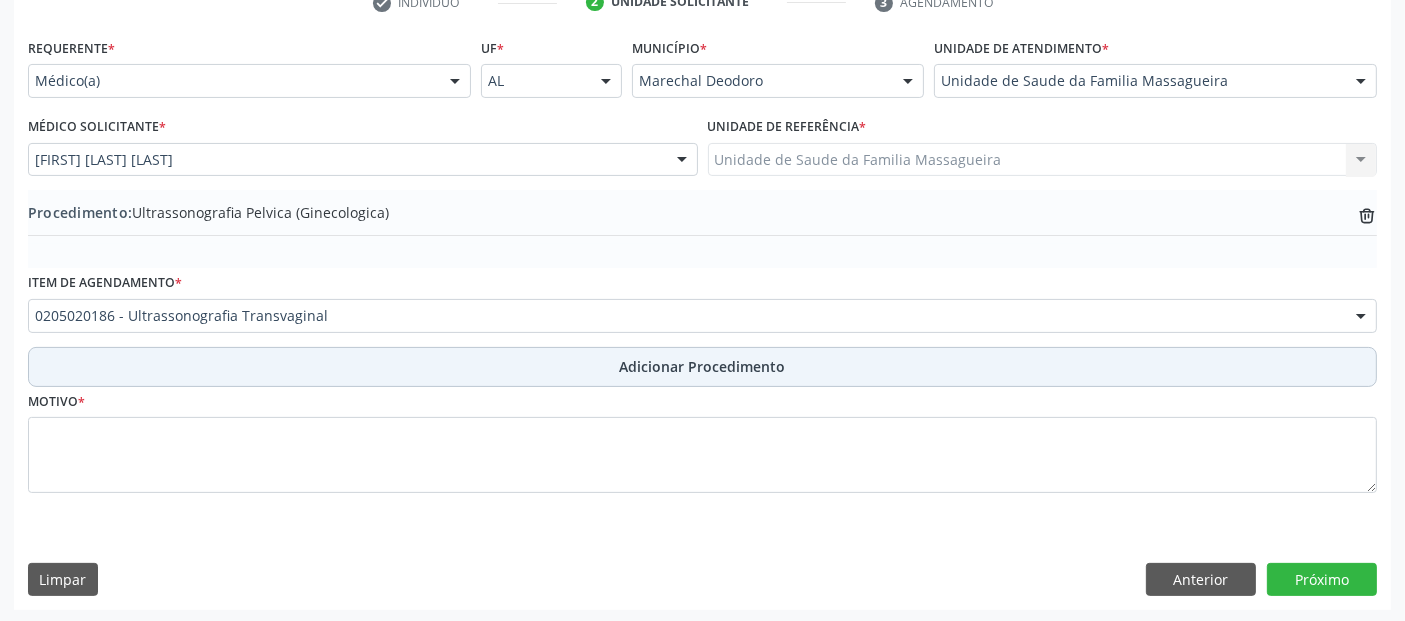 click on "Adicionar Procedimento" at bounding box center [702, 367] 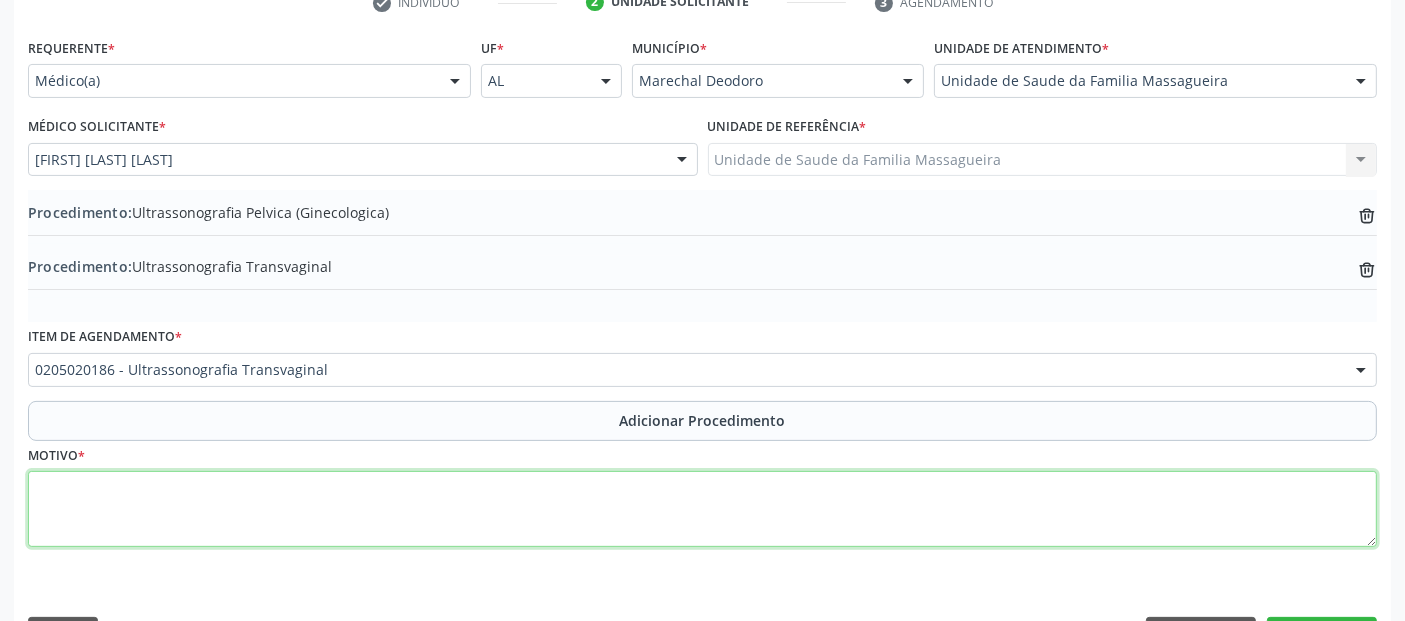 click at bounding box center [702, 509] 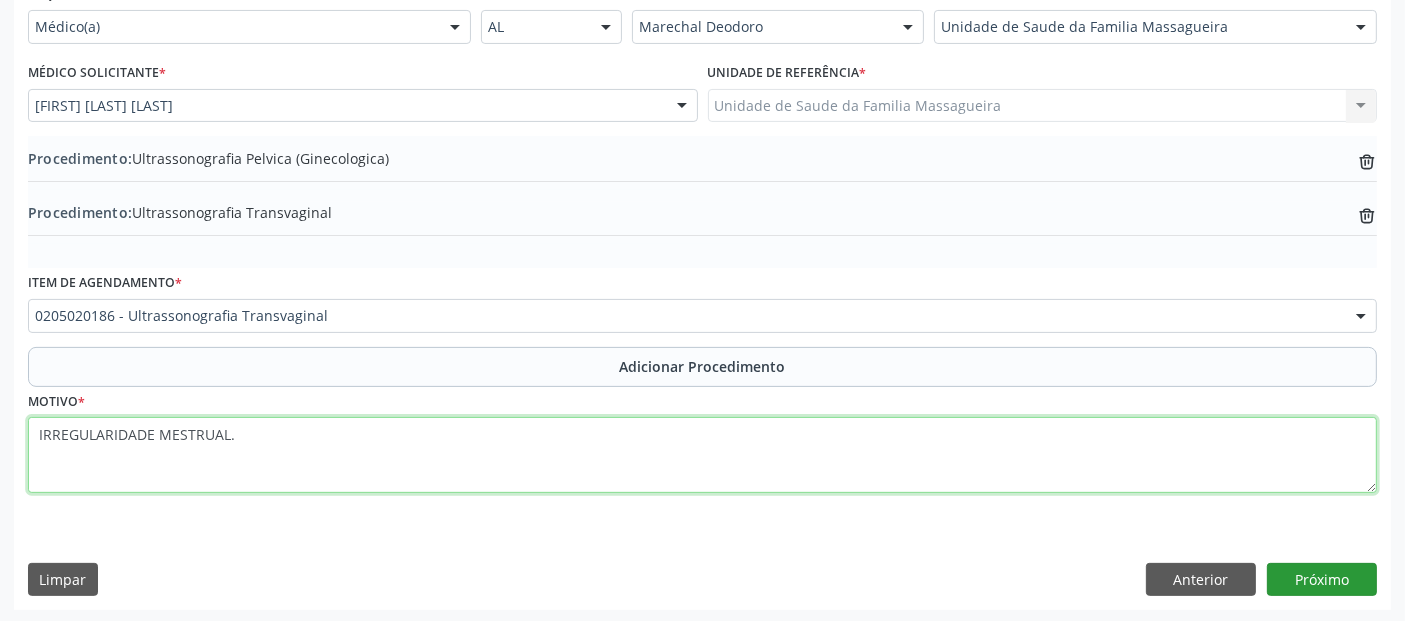type on "IRREGULARIDADE MESTRUAL." 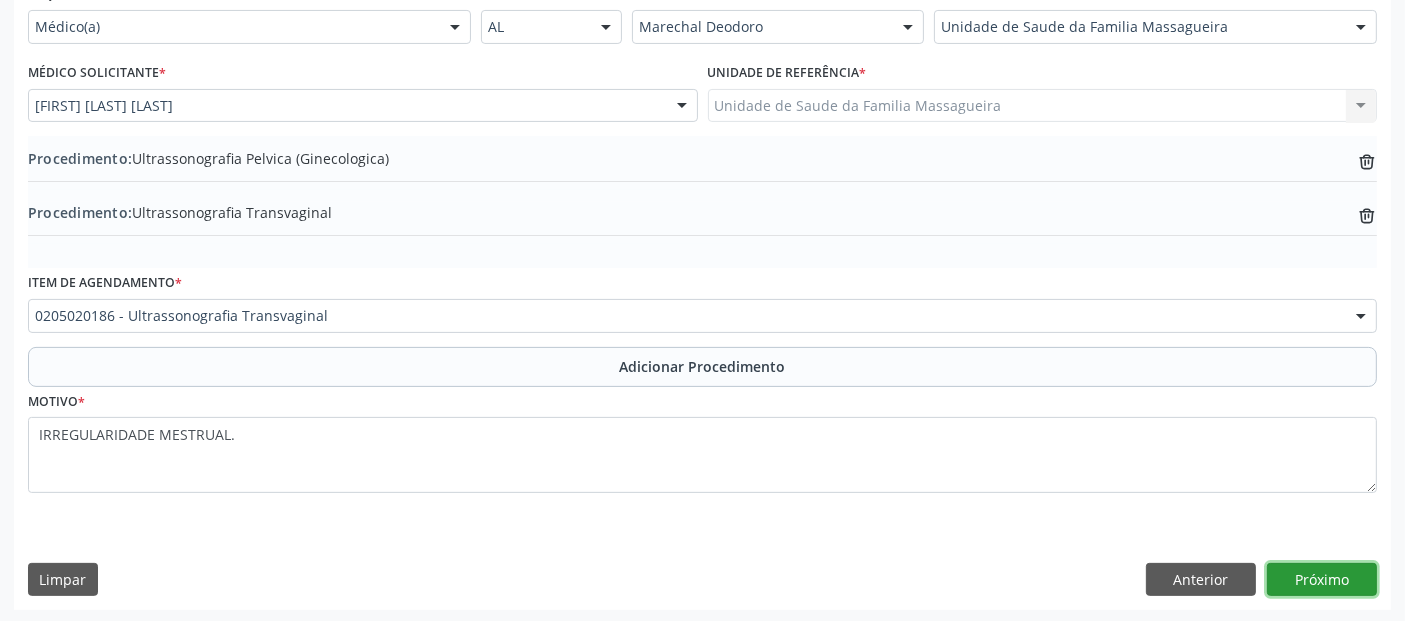 click on "Próximo" at bounding box center (1322, 580) 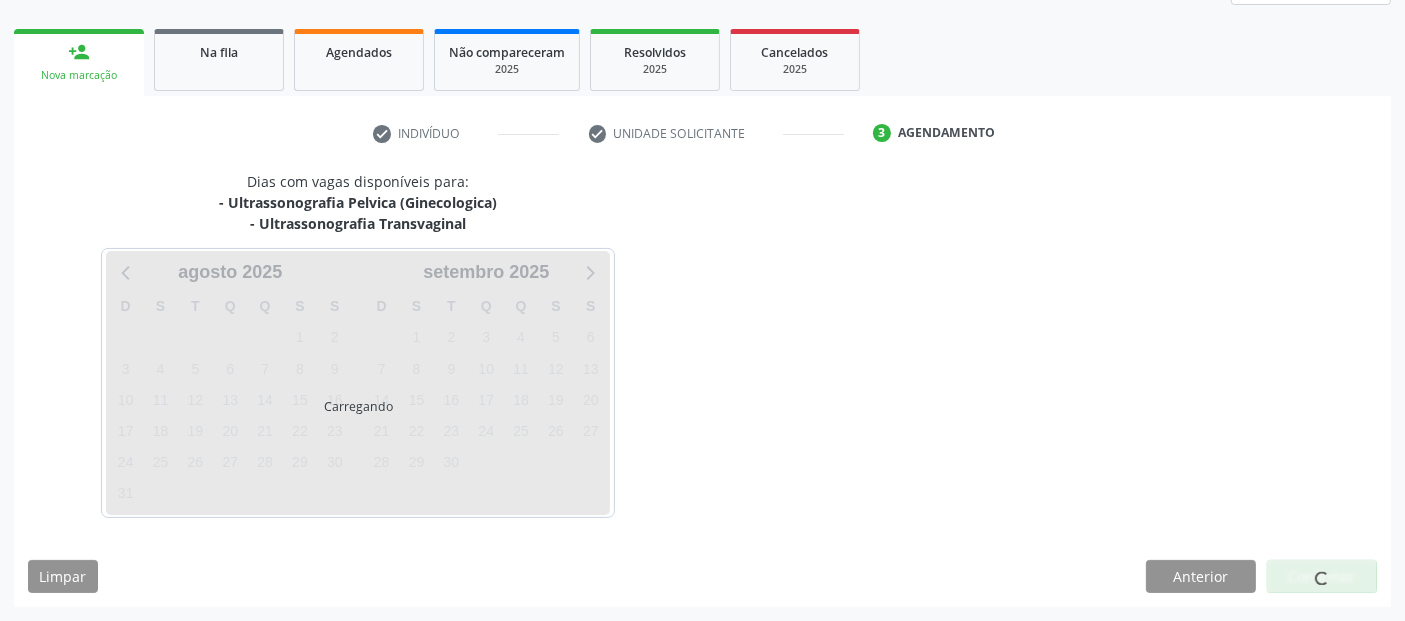 scroll, scrollTop: 296, scrollLeft: 0, axis: vertical 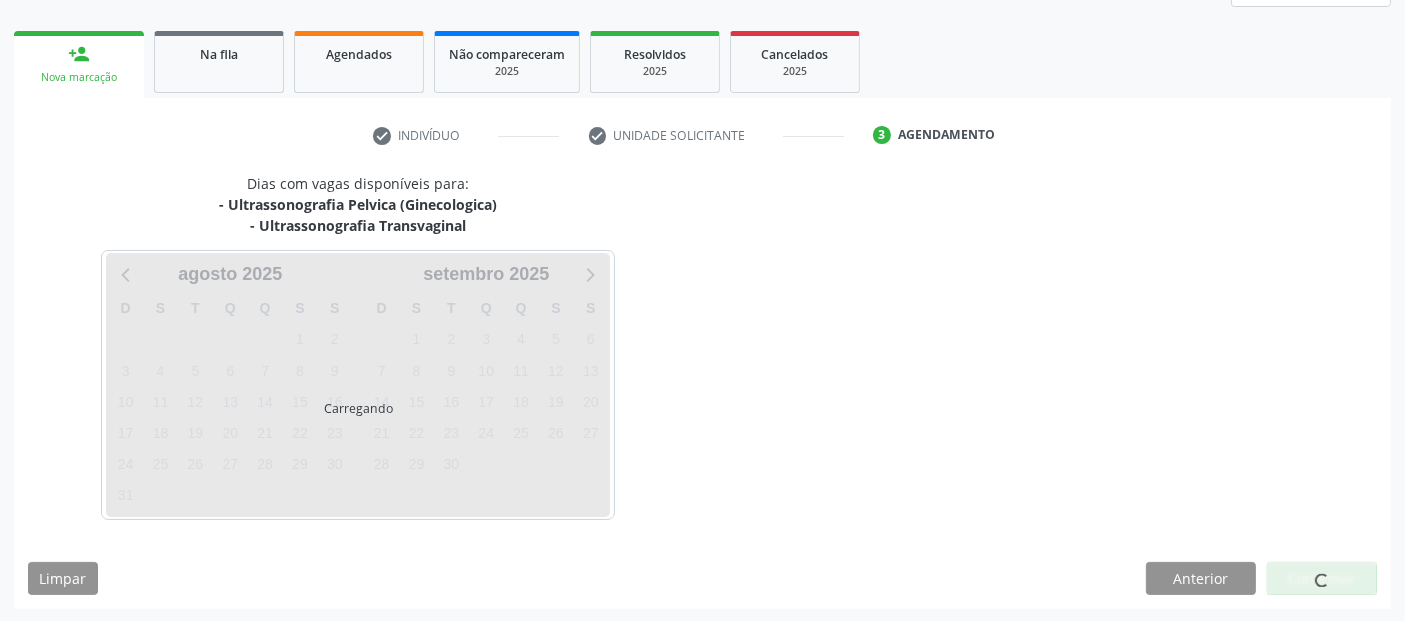 click at bounding box center [1322, 579] 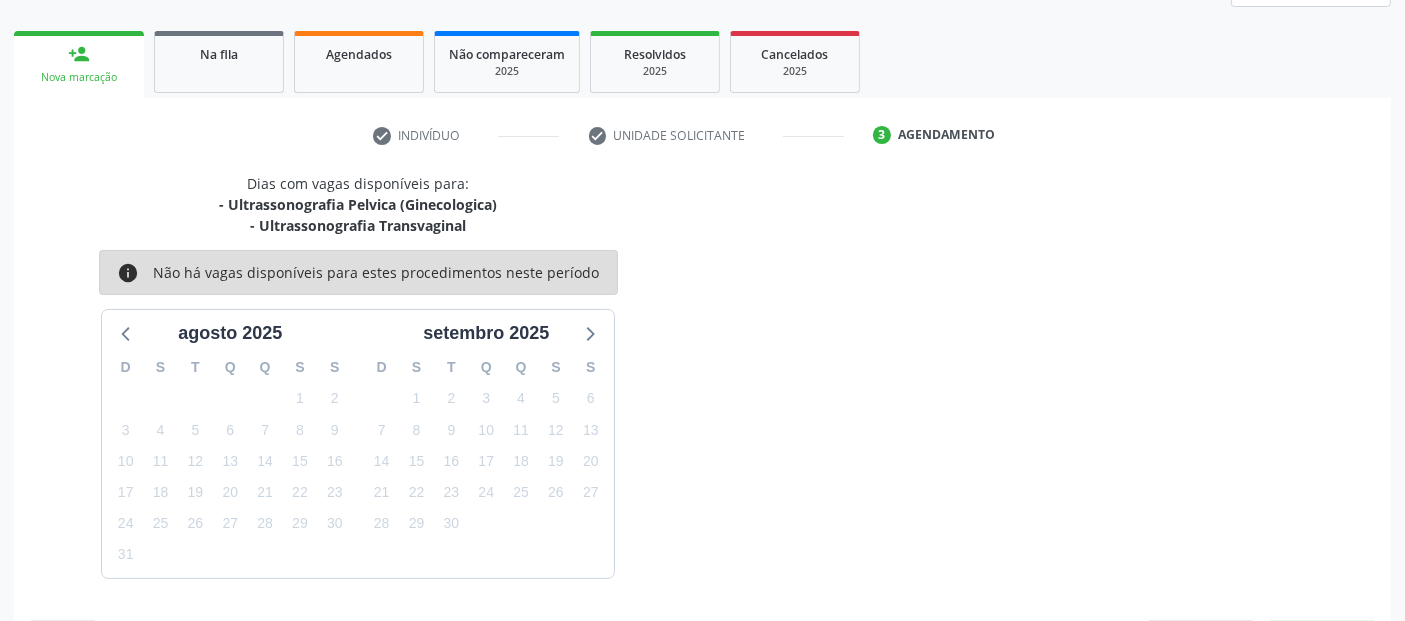 scroll, scrollTop: 354, scrollLeft: 0, axis: vertical 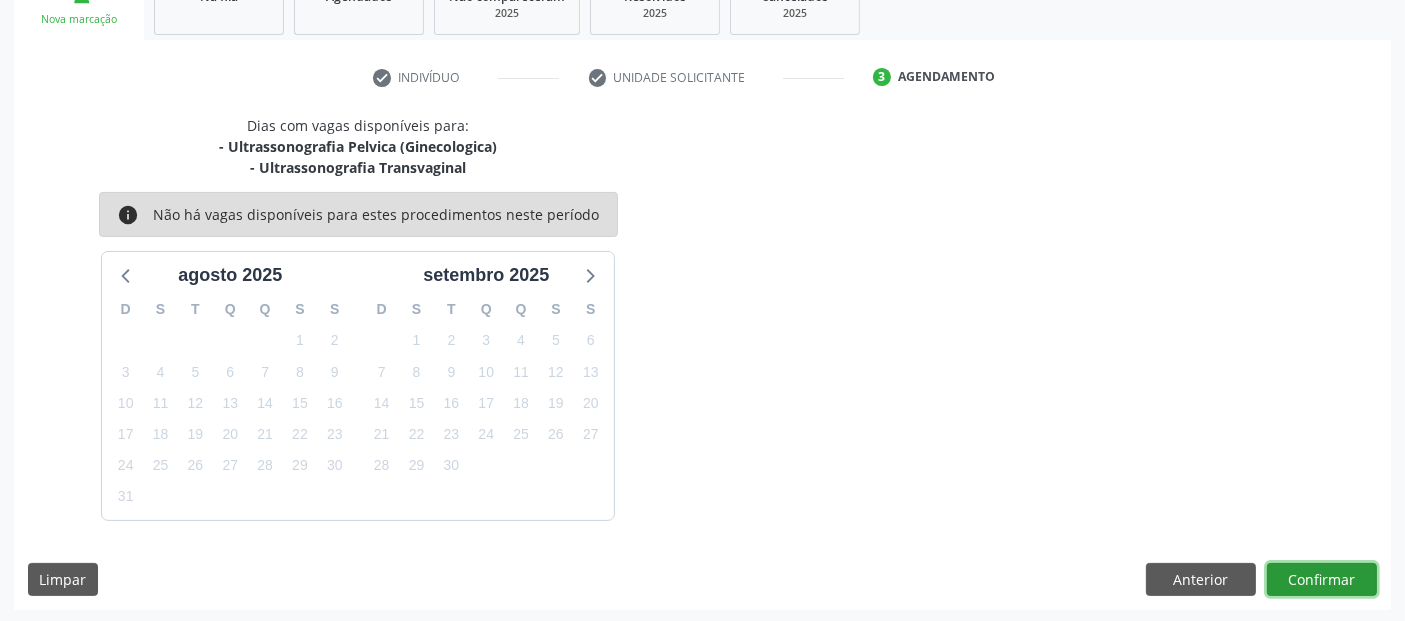 click on "Confirmar" at bounding box center [1322, 580] 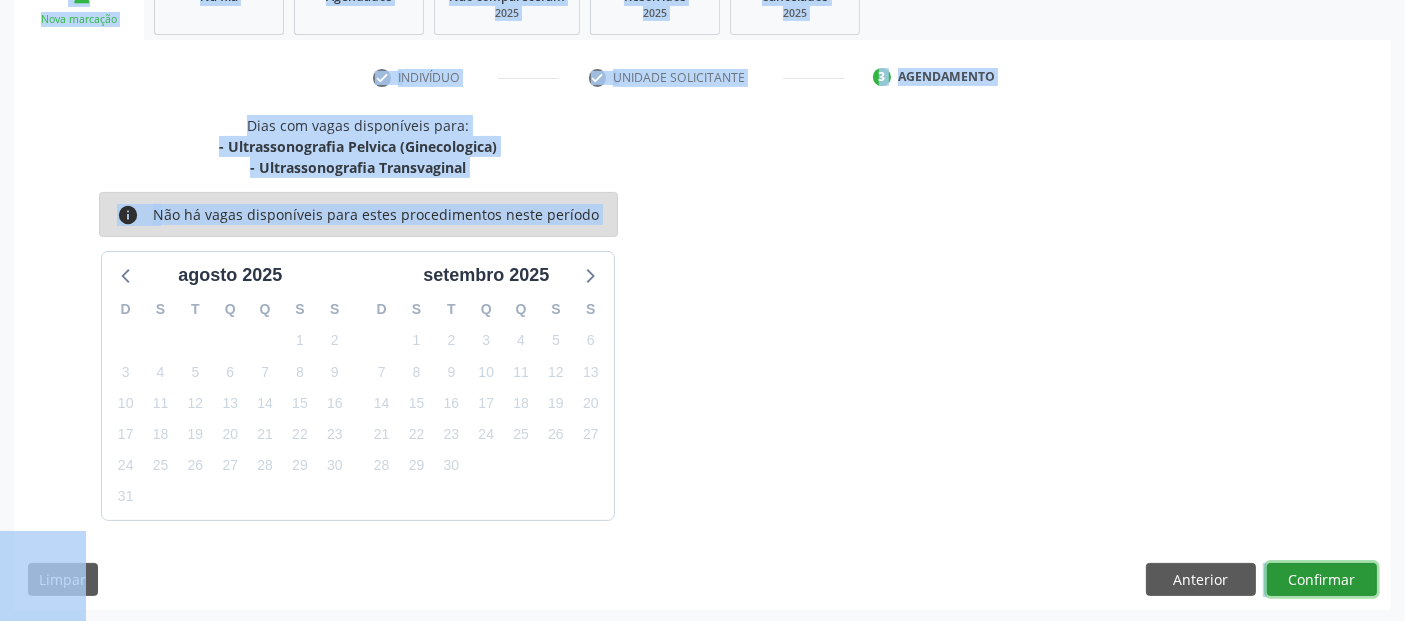 click on "Confirmar" at bounding box center [1322, 580] 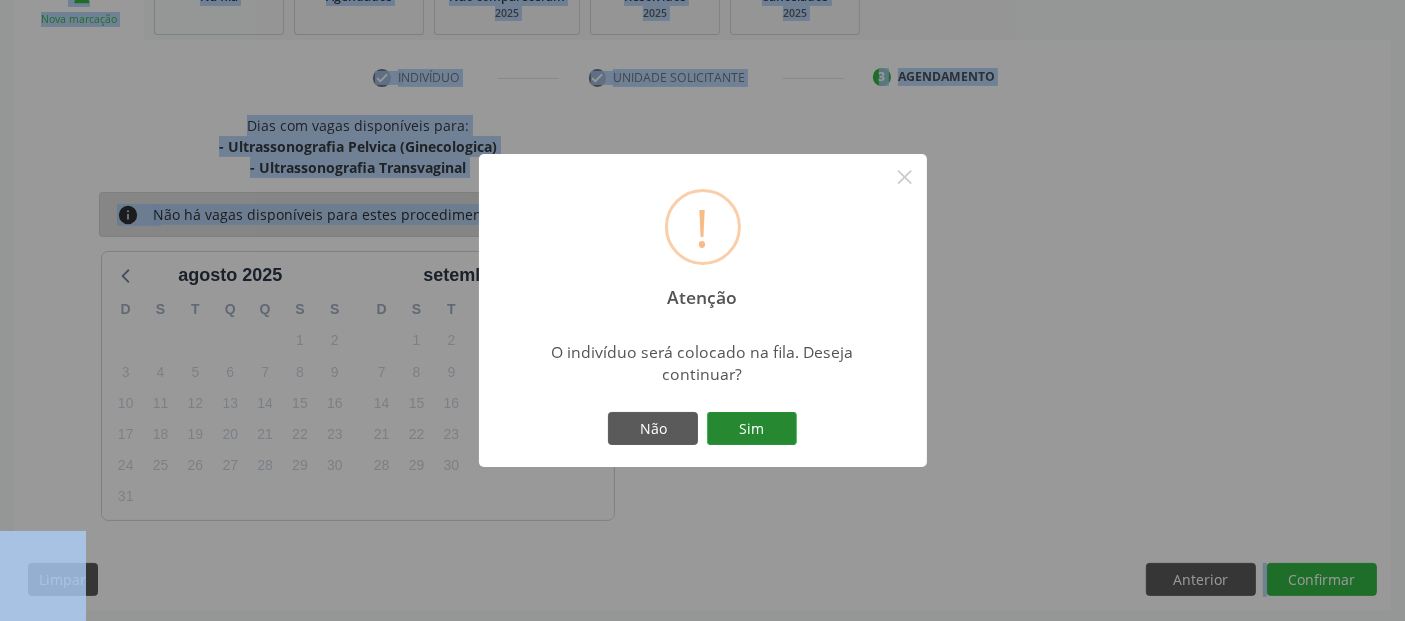 click on "Sim" at bounding box center [752, 429] 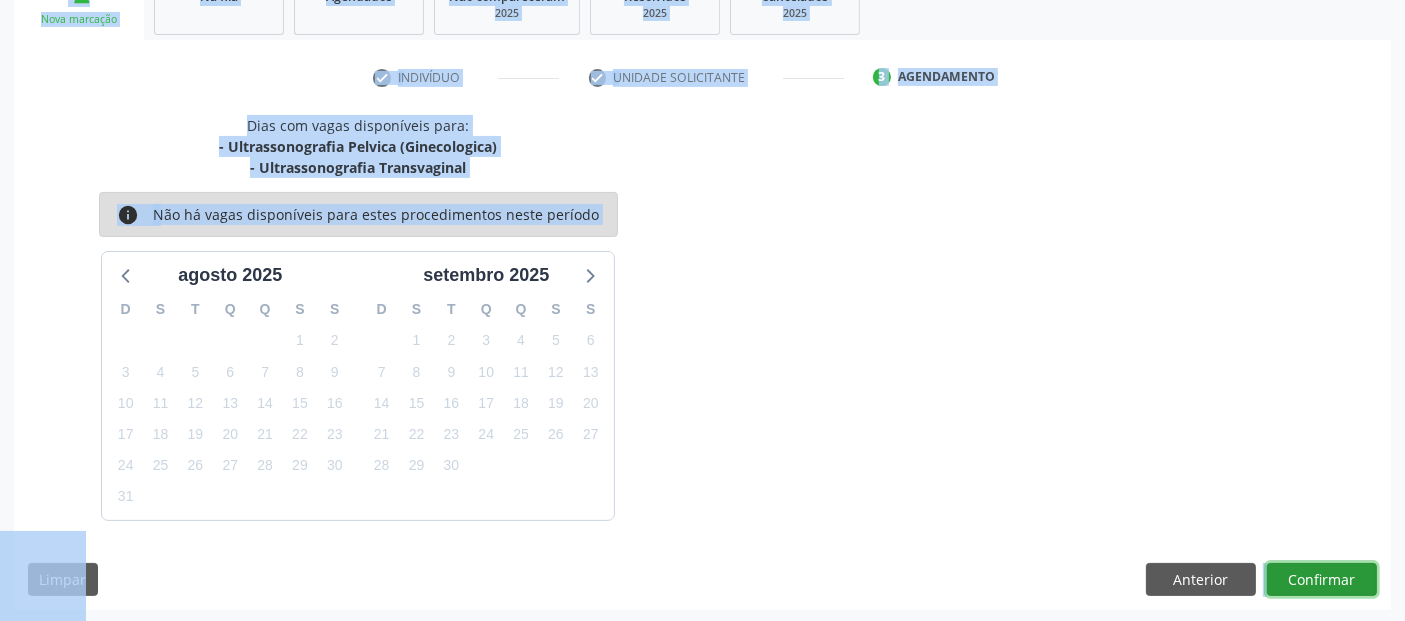click on "Confirmar" at bounding box center [1322, 580] 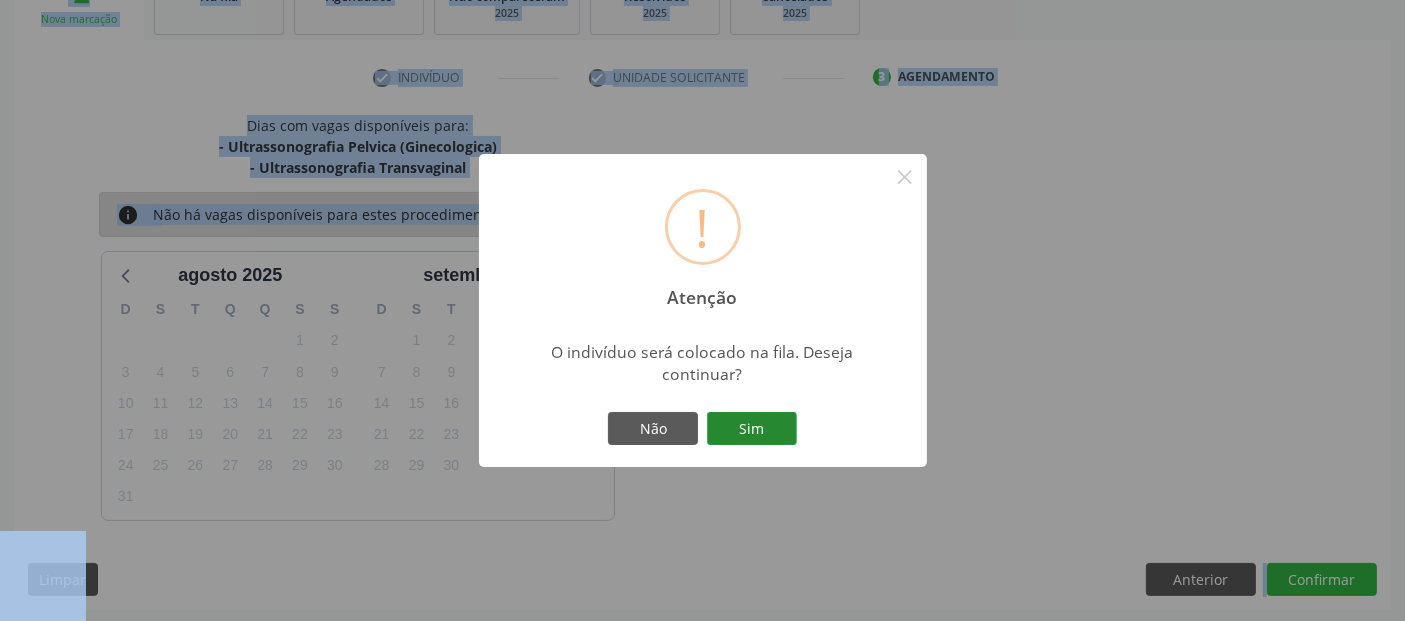 click on "Sim" at bounding box center [752, 429] 